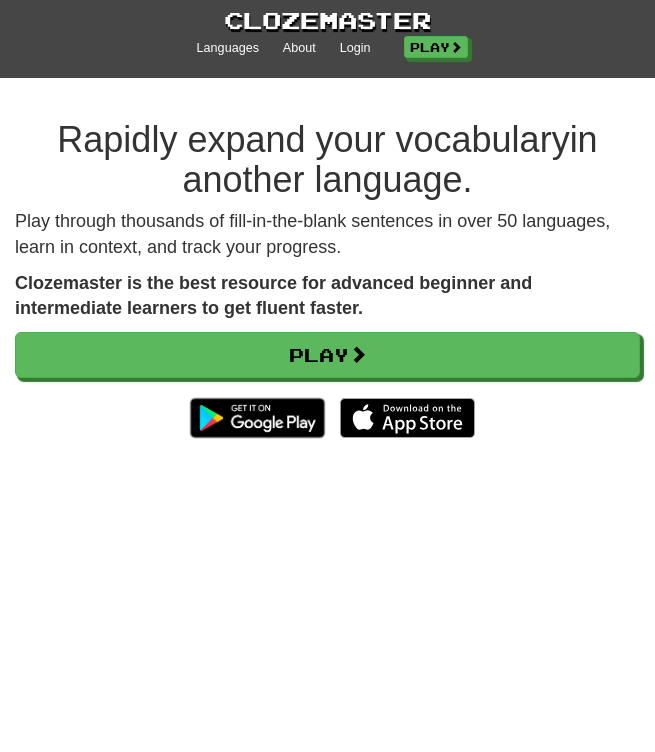 scroll, scrollTop: 0, scrollLeft: 0, axis: both 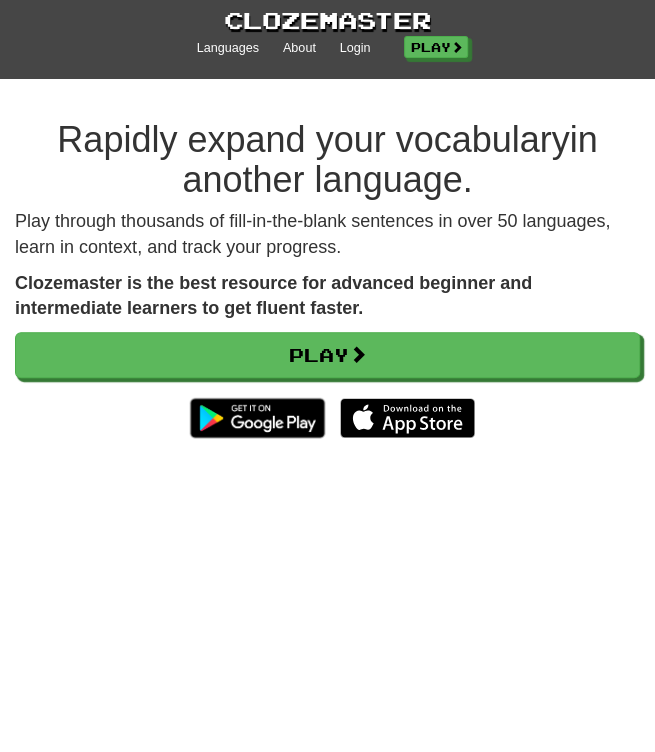 click on "Languages
About
Login
Play" at bounding box center (327, 57) 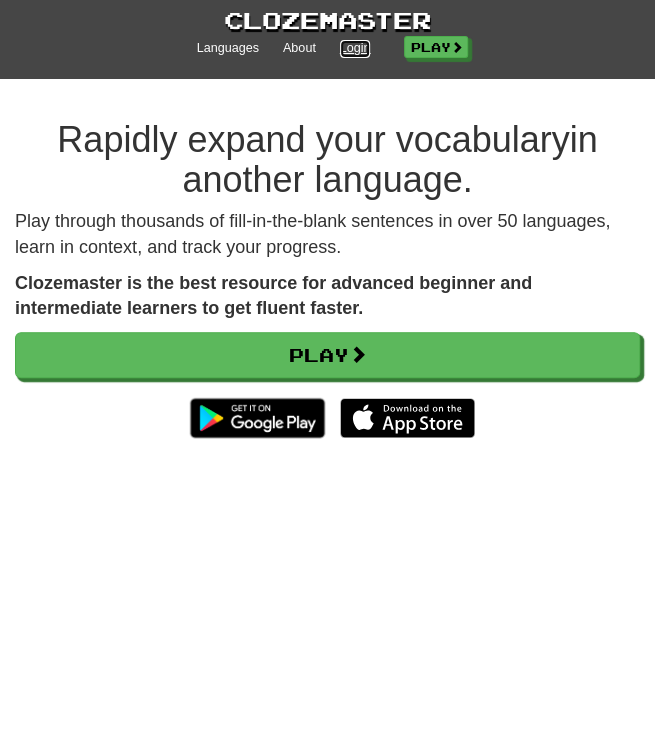 click on "Login" at bounding box center (355, 49) 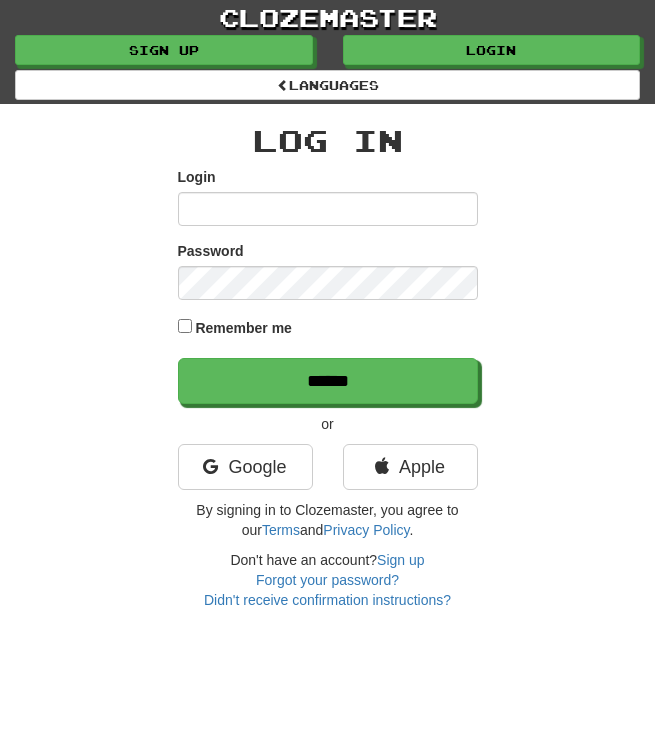 scroll, scrollTop: 0, scrollLeft: 0, axis: both 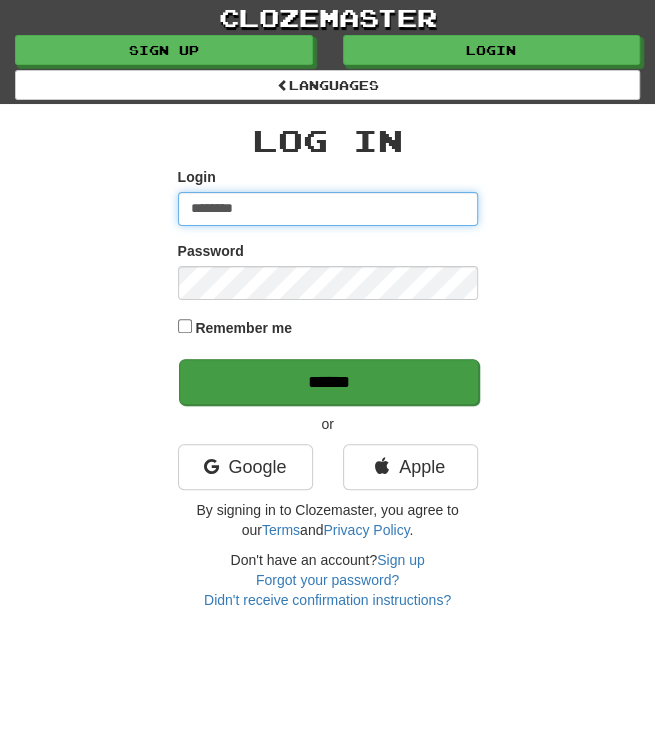 type on "********" 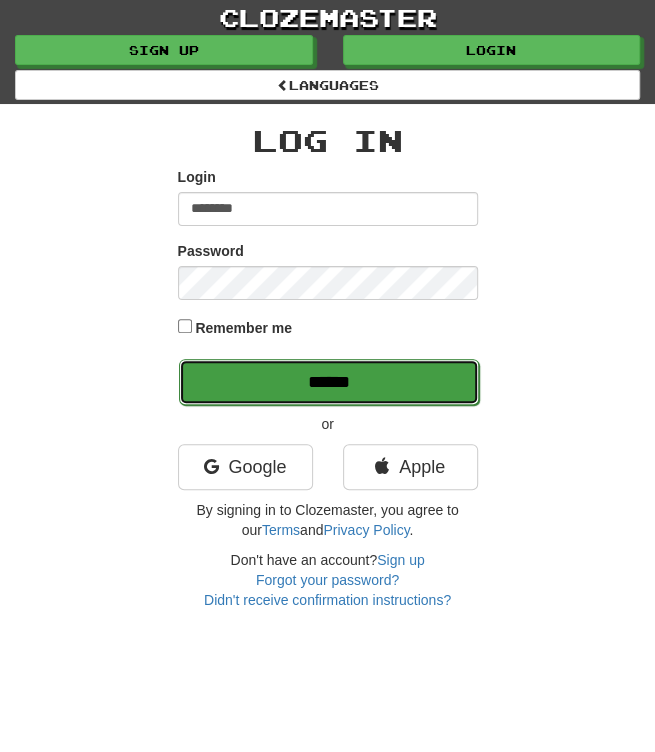 click on "******" at bounding box center (329, 382) 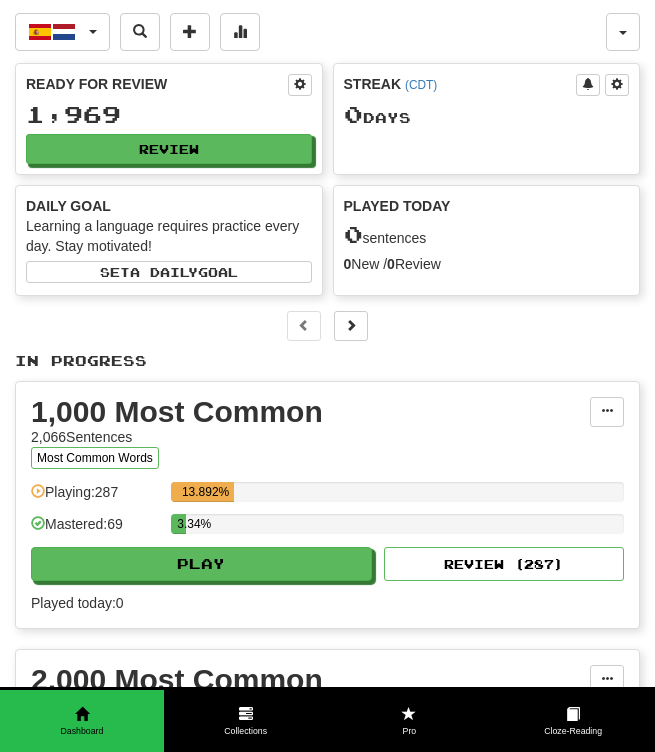 scroll, scrollTop: 0, scrollLeft: 0, axis: both 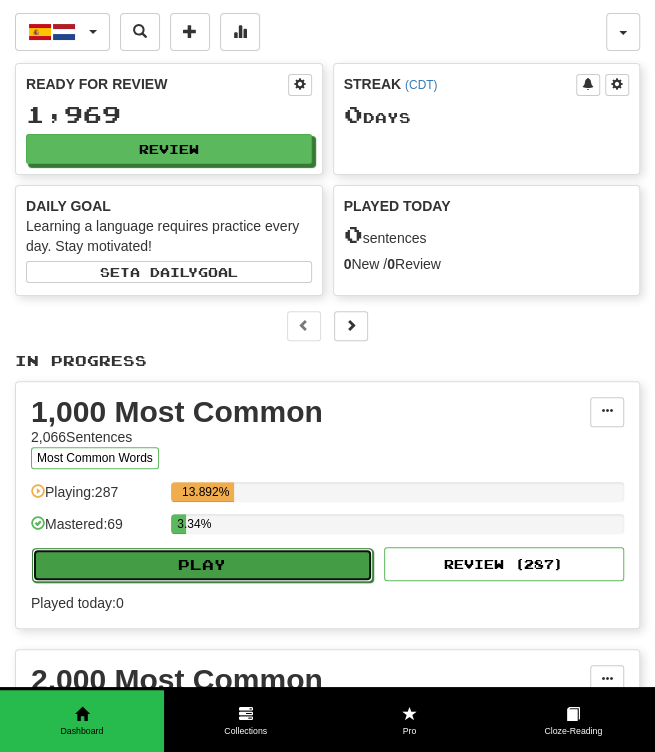 click on "Play" at bounding box center (202, 565) 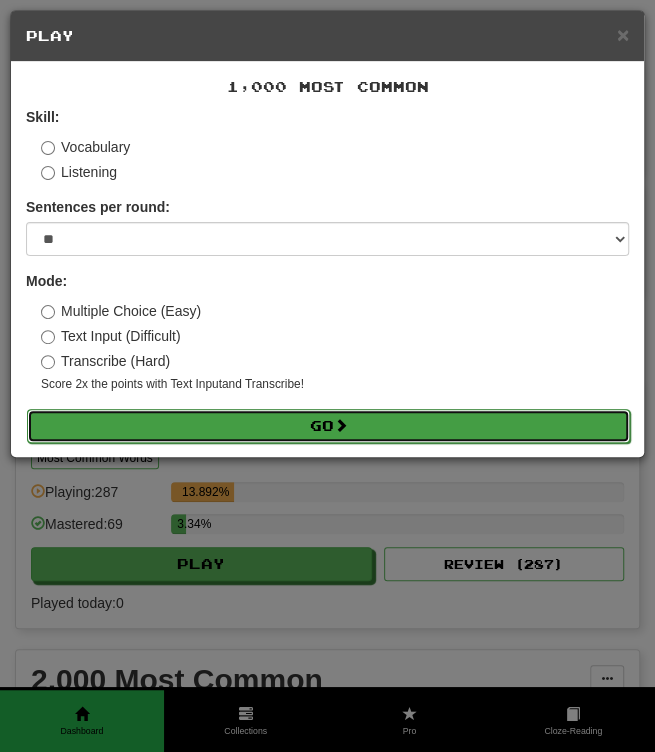 click on "Go" at bounding box center [328, 426] 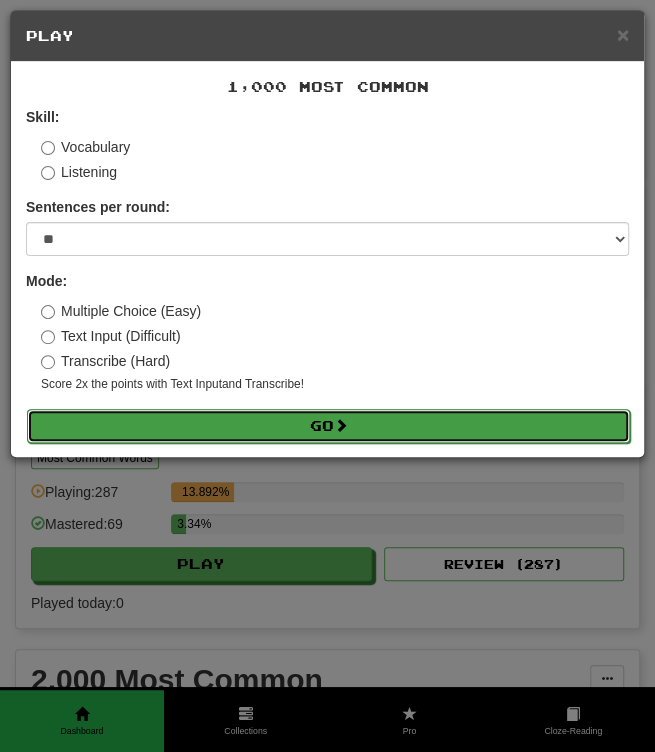 click on "Go" at bounding box center [328, 426] 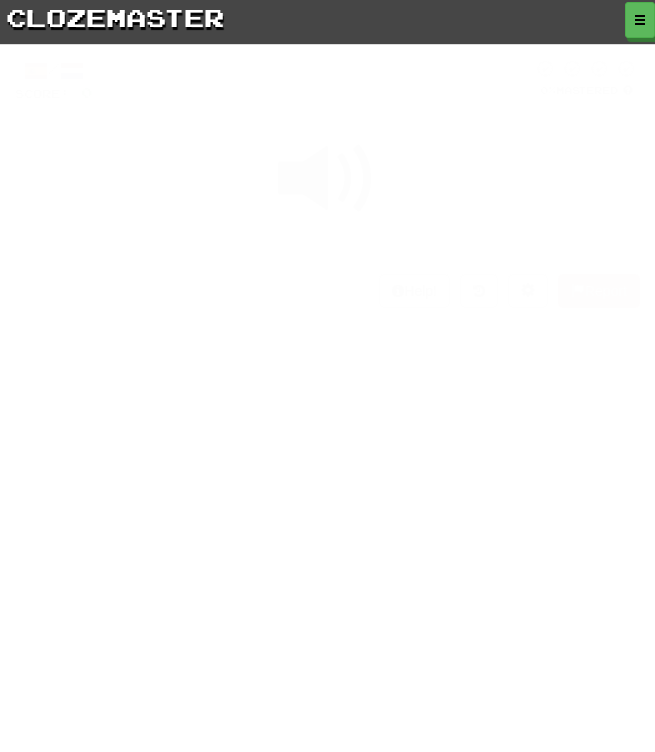 scroll, scrollTop: 0, scrollLeft: 0, axis: both 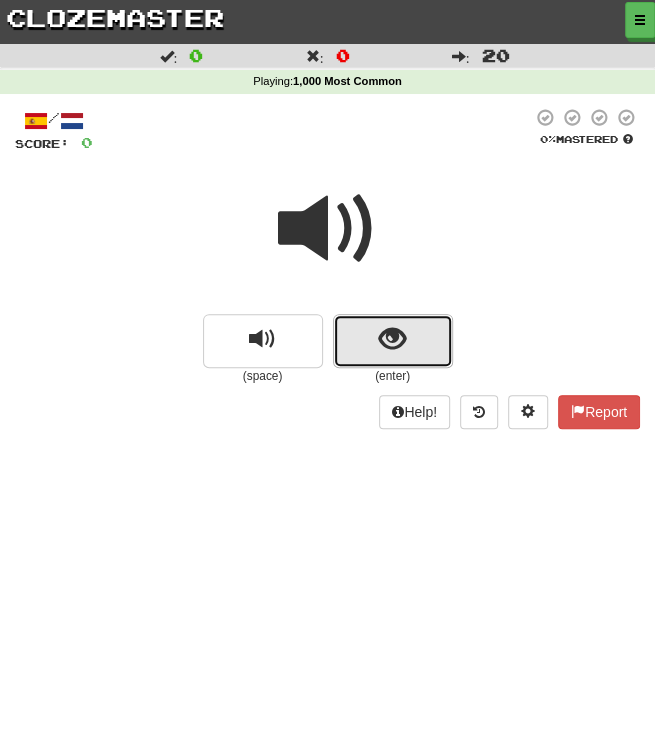 click at bounding box center [393, 341] 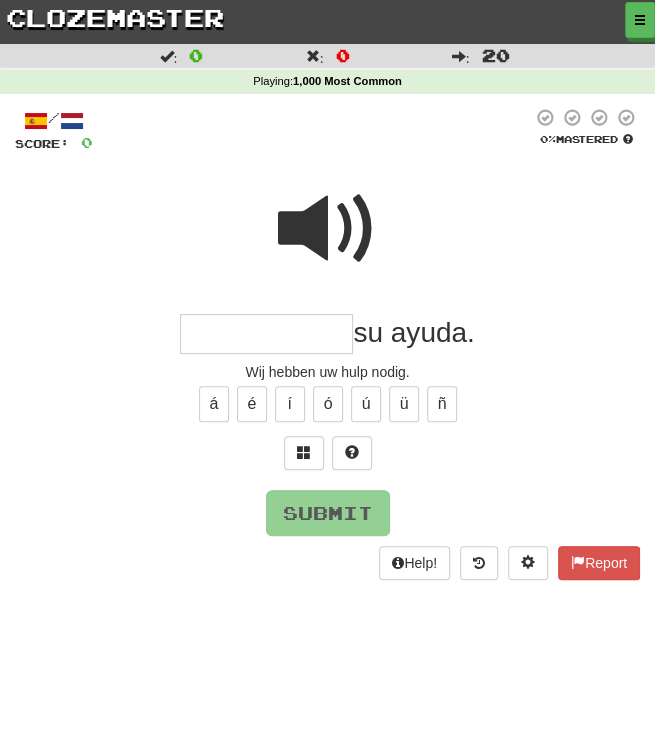 type on "*" 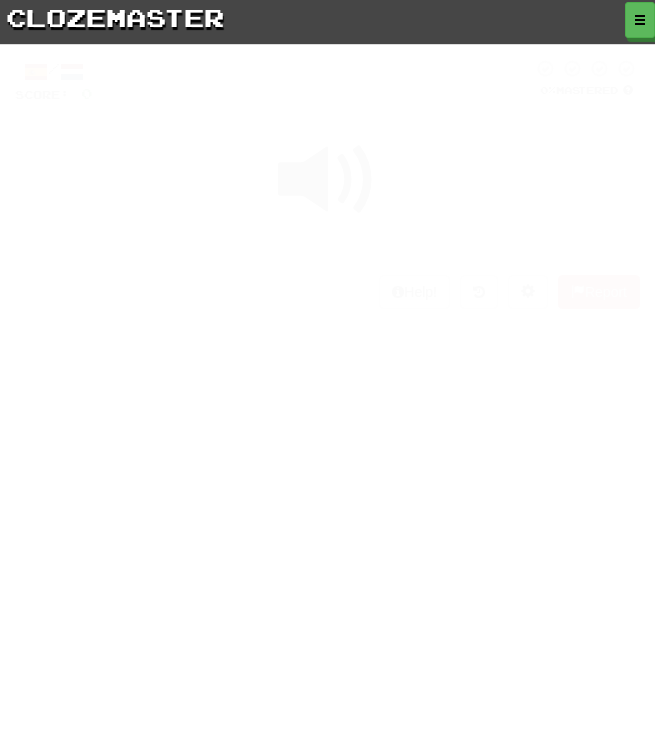 scroll, scrollTop: 0, scrollLeft: 0, axis: both 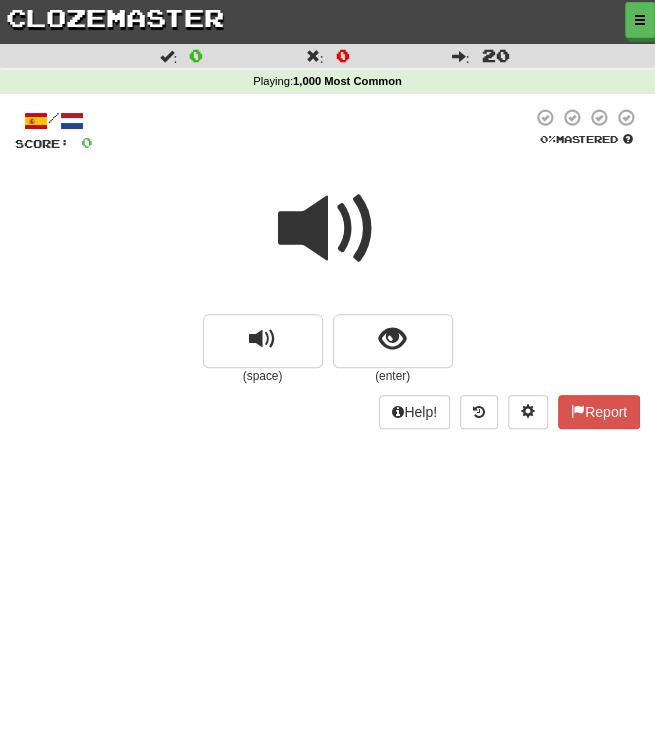 click at bounding box center (328, 229) 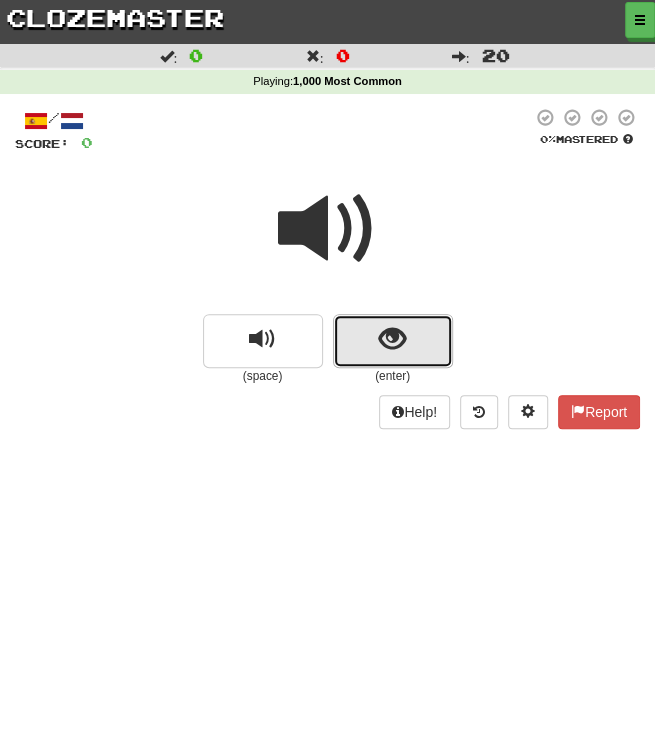 click at bounding box center [392, 339] 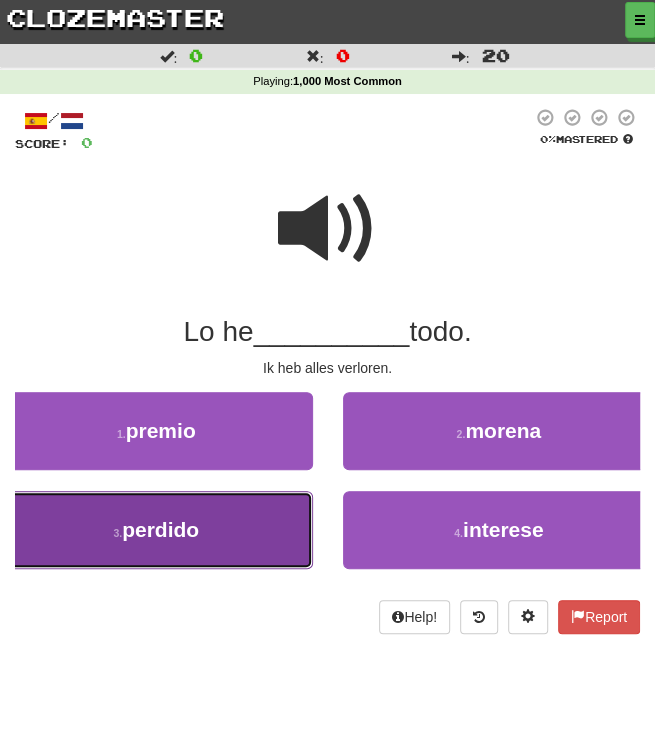 click on "3 .  perdido" at bounding box center (156, 530) 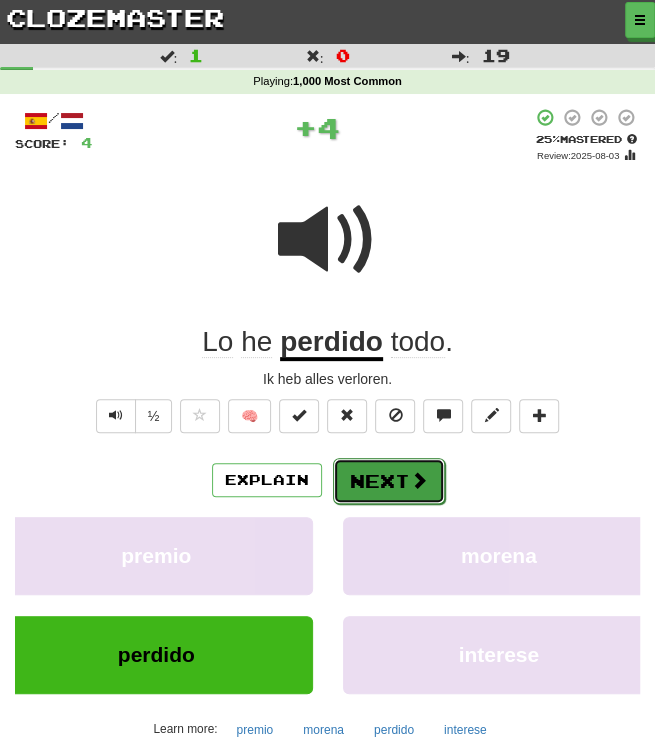 click on "Next" at bounding box center (389, 481) 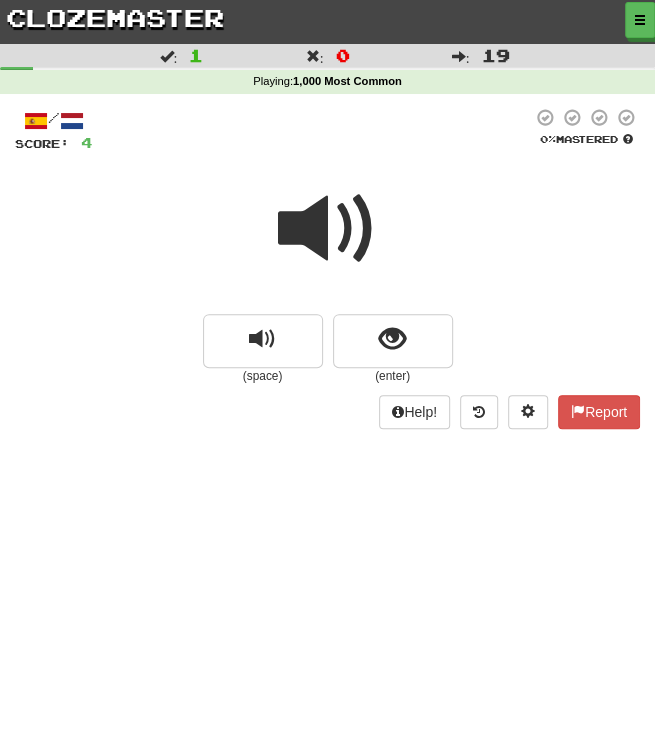 click at bounding box center [328, 229] 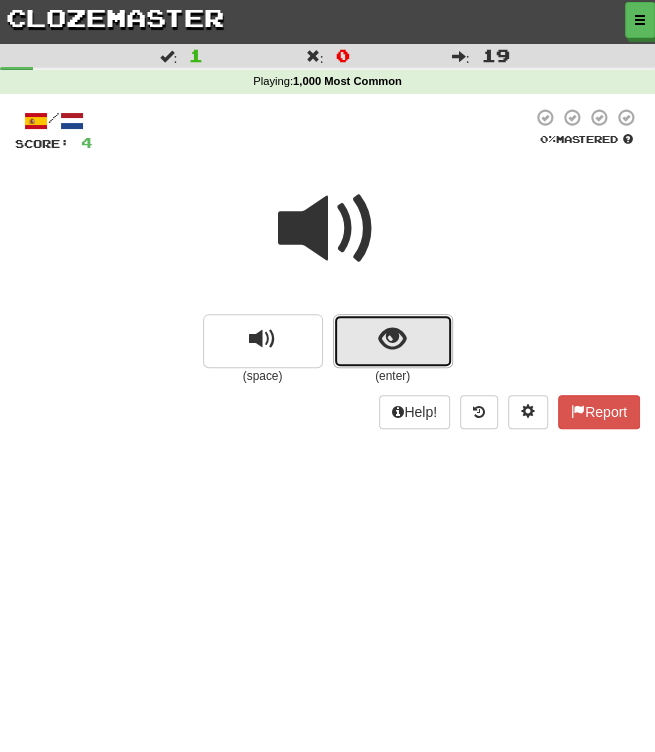 click at bounding box center [393, 341] 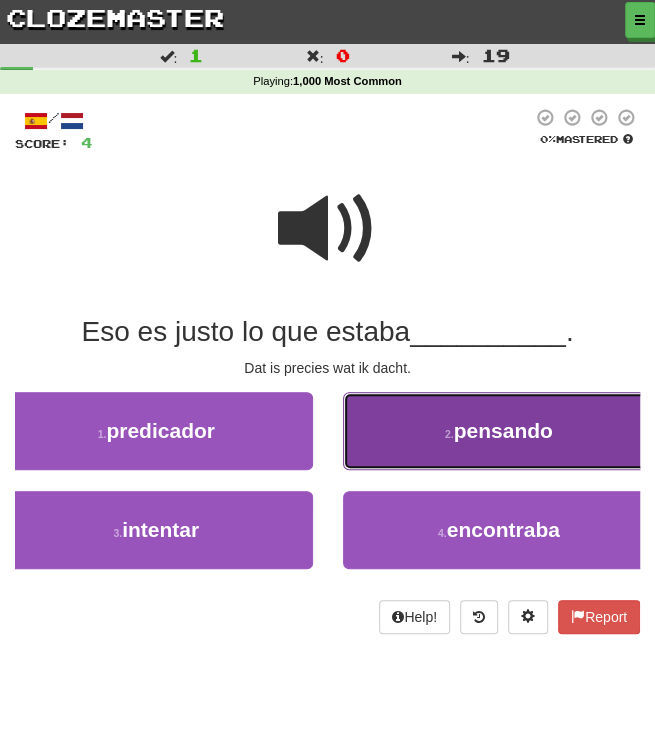 click on "2 .  pensando" at bounding box center [499, 431] 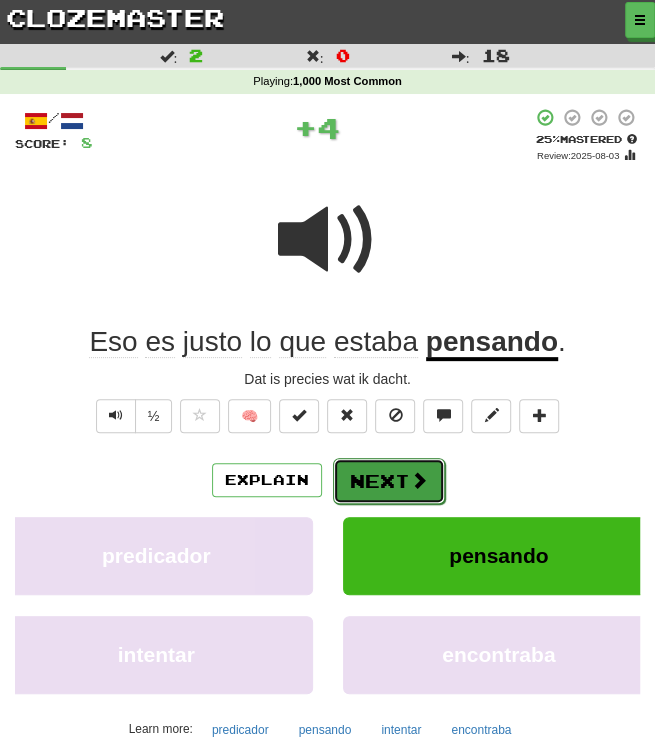 click on "Next" at bounding box center (389, 481) 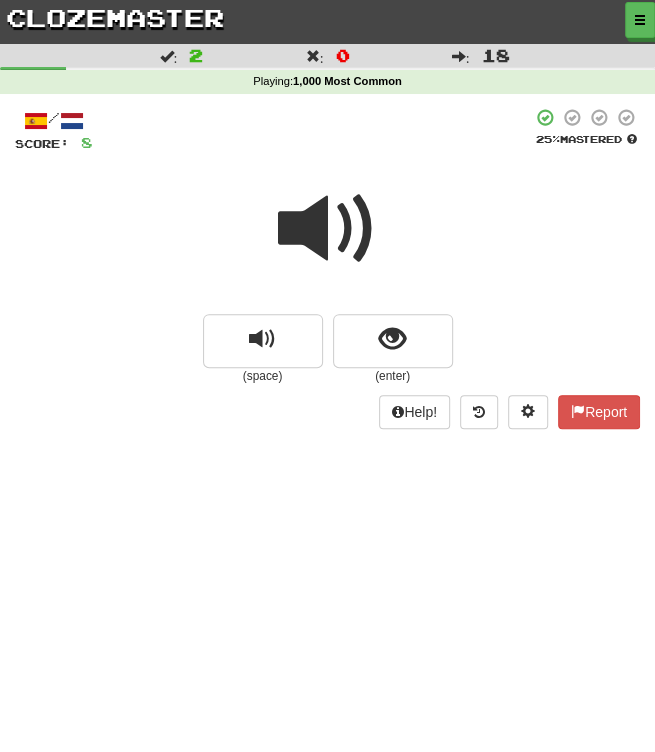 click at bounding box center [328, 229] 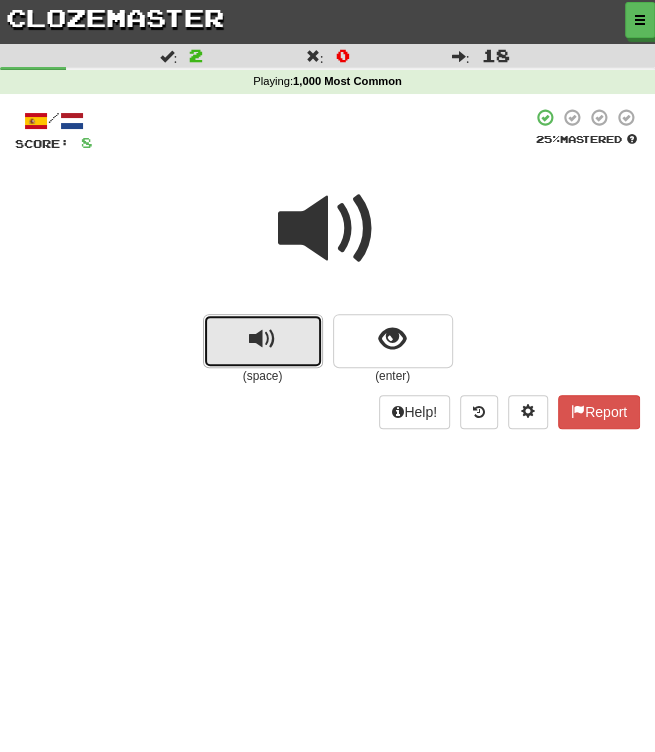 click at bounding box center (262, 339) 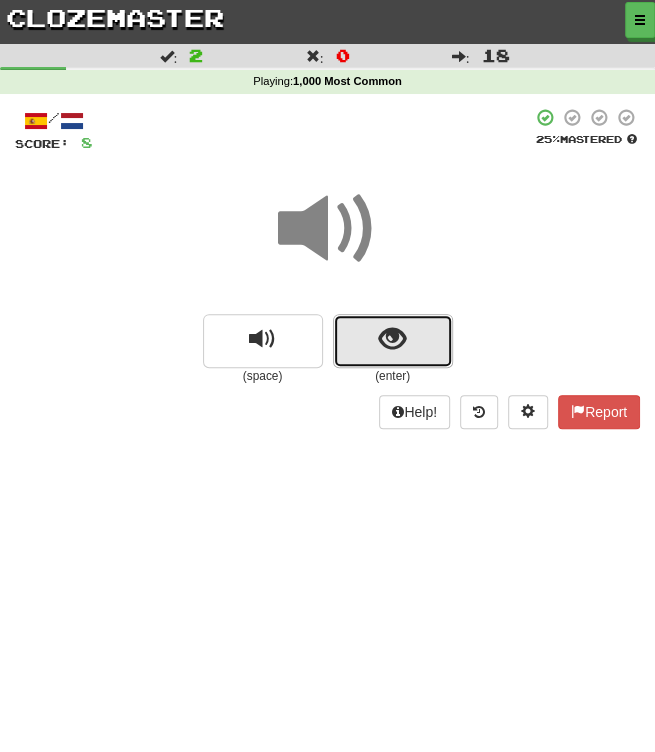 click at bounding box center [392, 339] 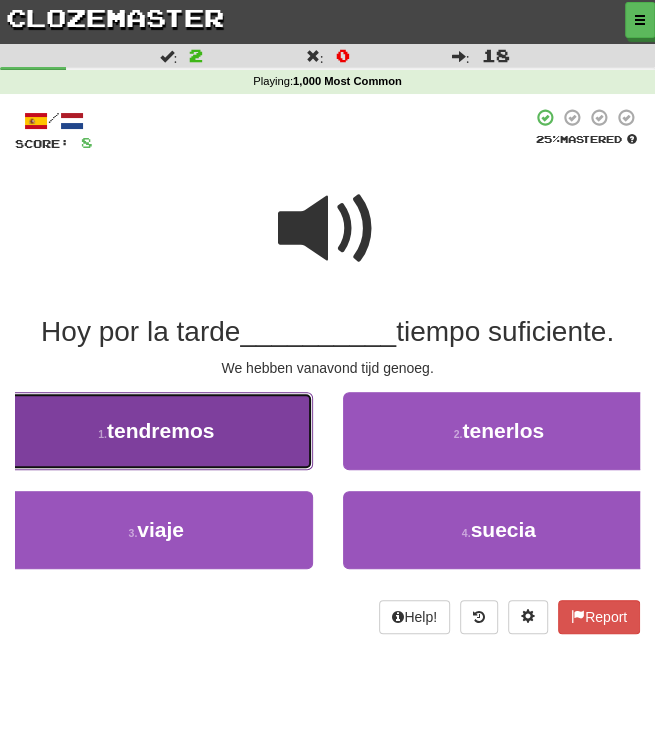 click on "1 .  tendremos" at bounding box center [156, 431] 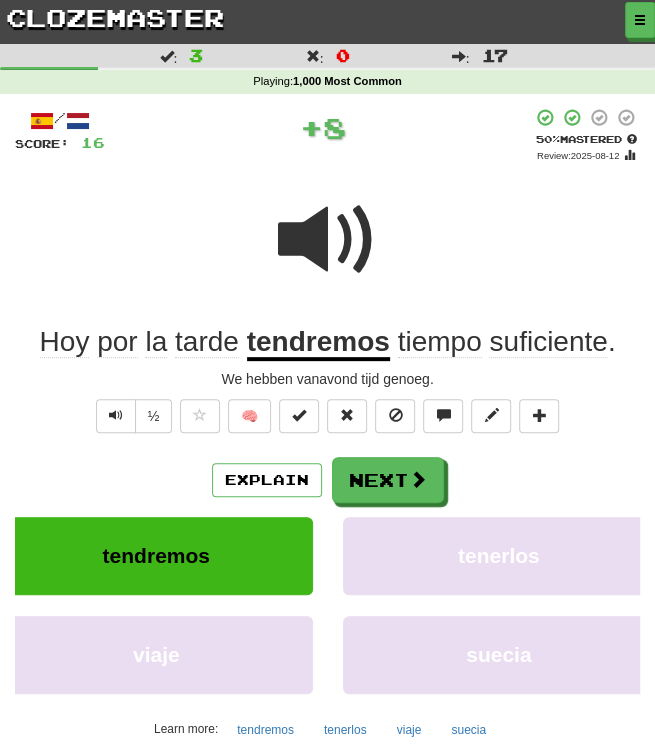 click on "Correct   :   3" at bounding box center [109, 56] 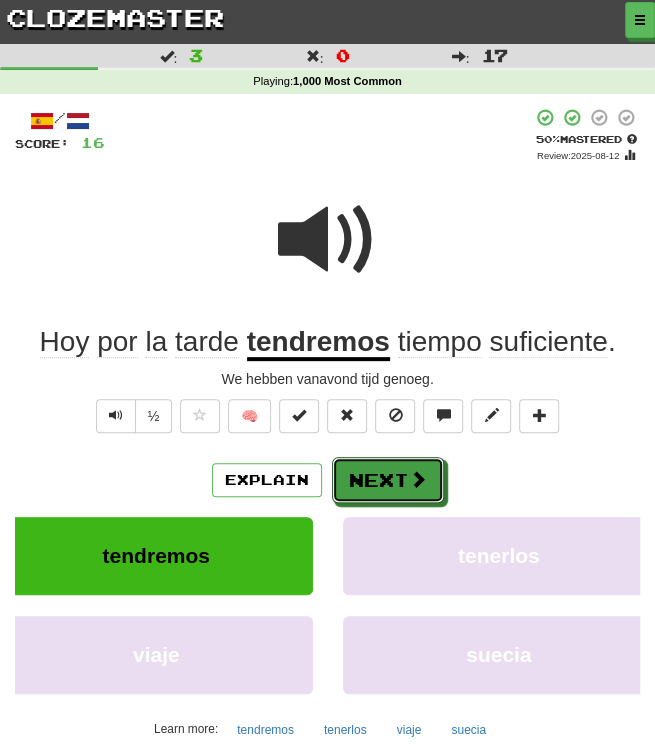 click on "Next" at bounding box center (388, 480) 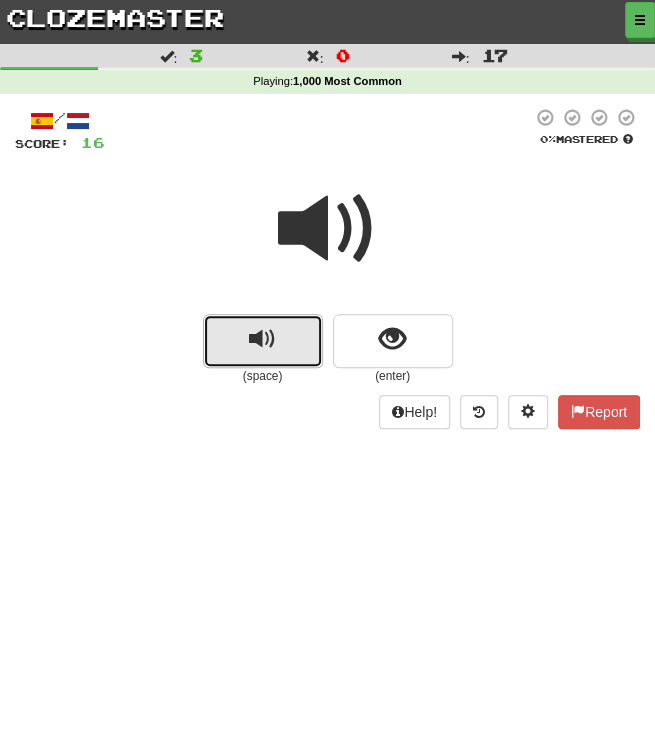 click at bounding box center (262, 339) 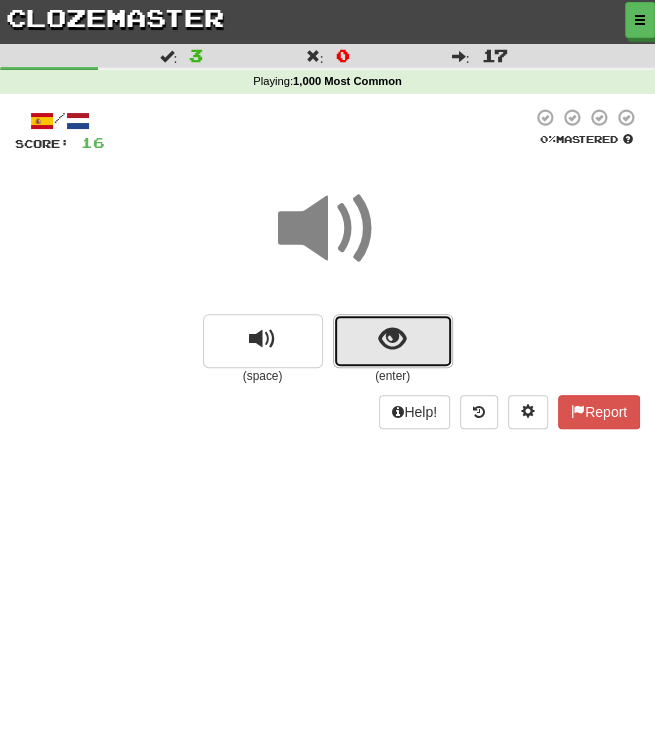 click at bounding box center [393, 341] 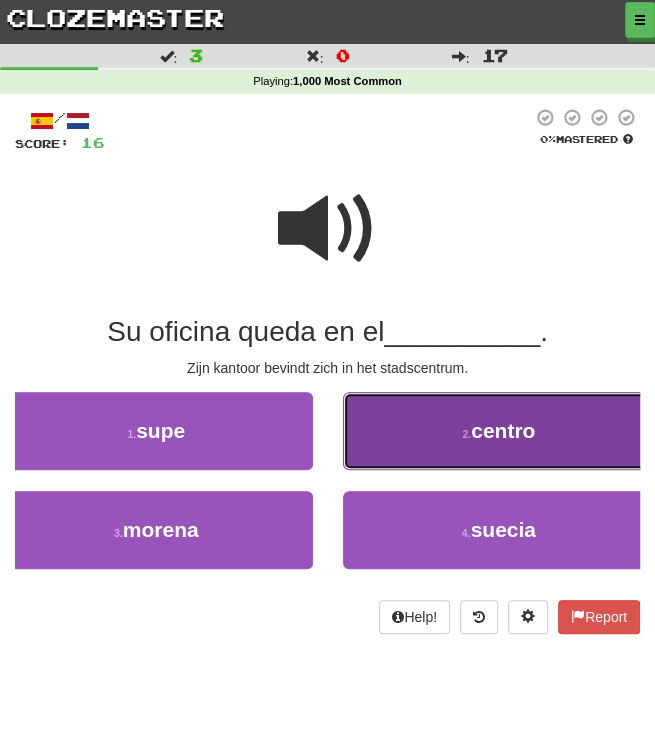 click on "centro" at bounding box center [503, 430] 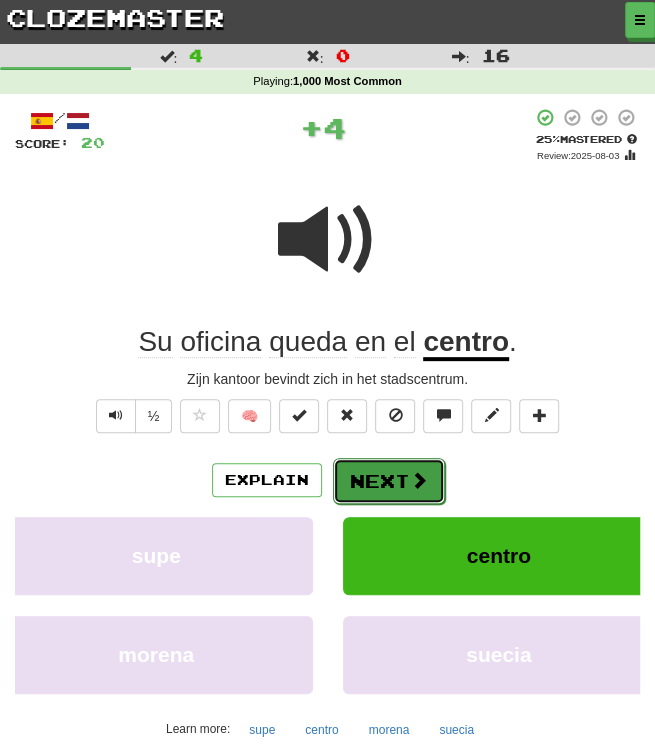 click on "Next" at bounding box center [389, 481] 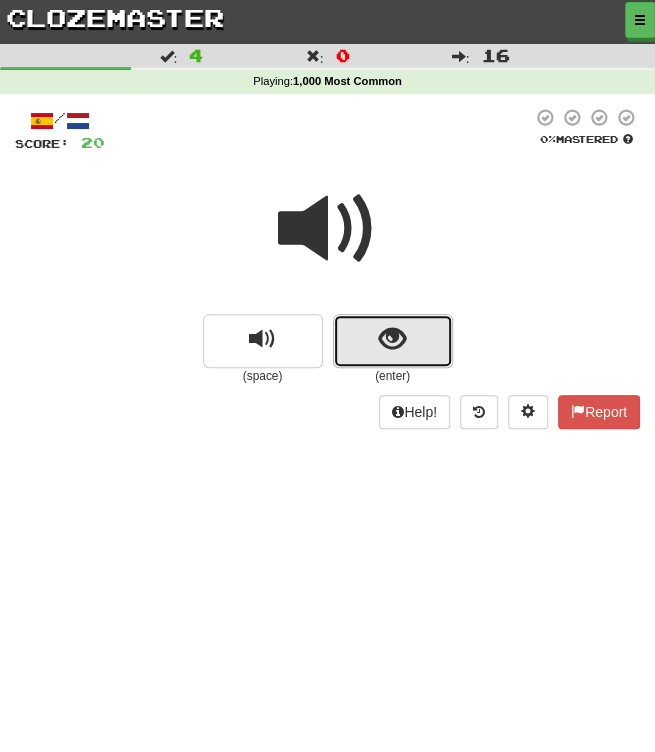 click at bounding box center (393, 341) 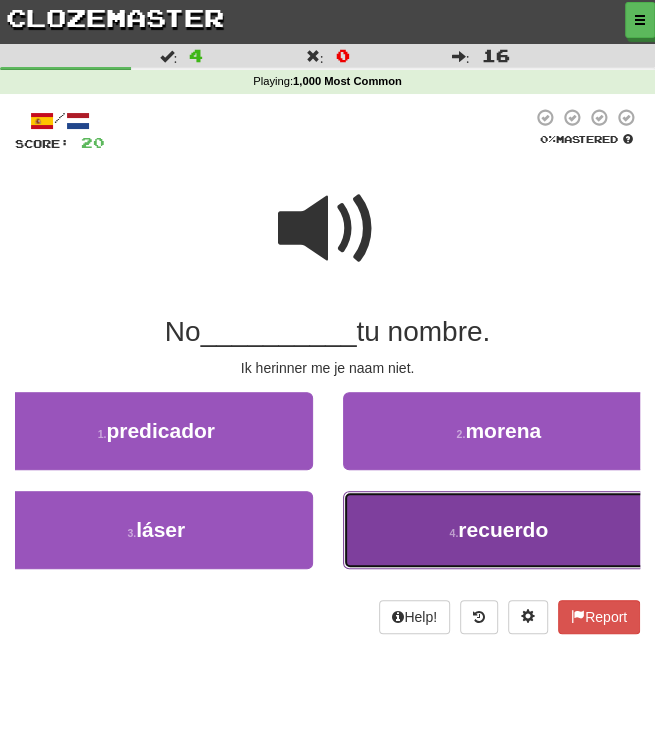 click on "recuerdo" at bounding box center [503, 529] 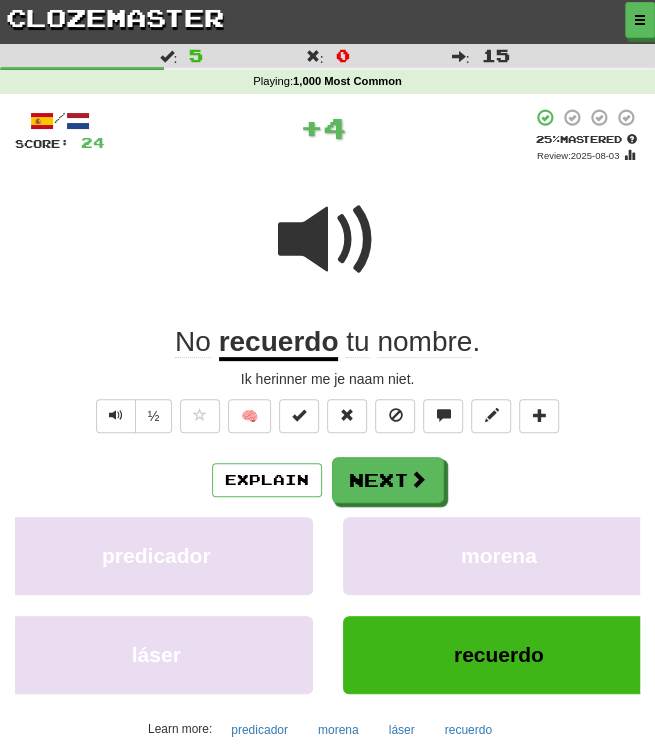 click on "/  Score:   24 + 4 25 %  Mastered Review:  2025-08-03 No   recuerdo   tu   nombre . Ik herinner me je naam niet. ½ 🧠 Explain Next predicador morena láser recuerdo Learn more: predicador morena láser recuerdo  Help!  Report Sentence Source" at bounding box center (327, 464) 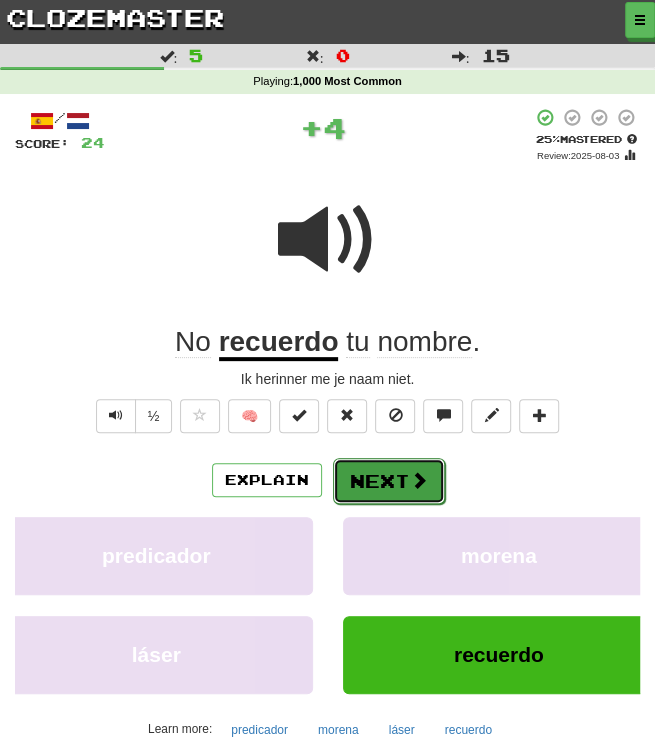 click on "Next" at bounding box center (389, 481) 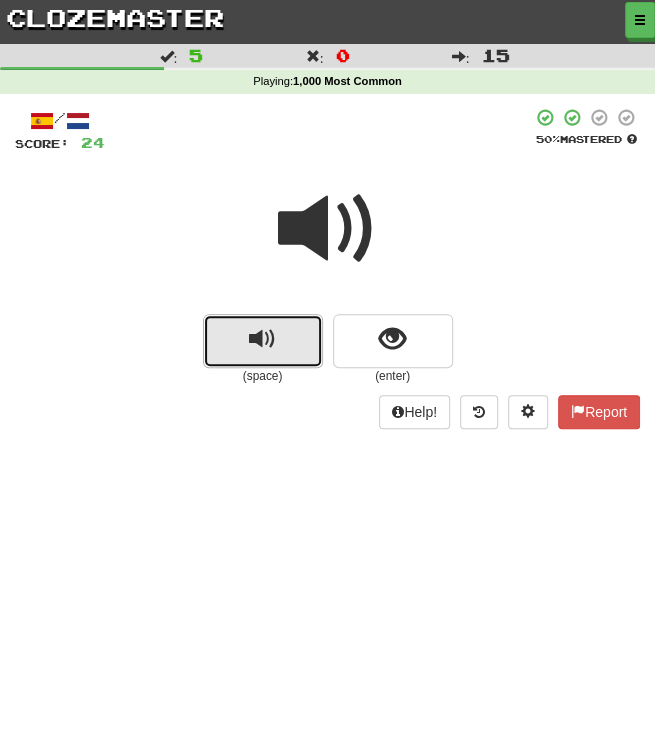 click at bounding box center [263, 341] 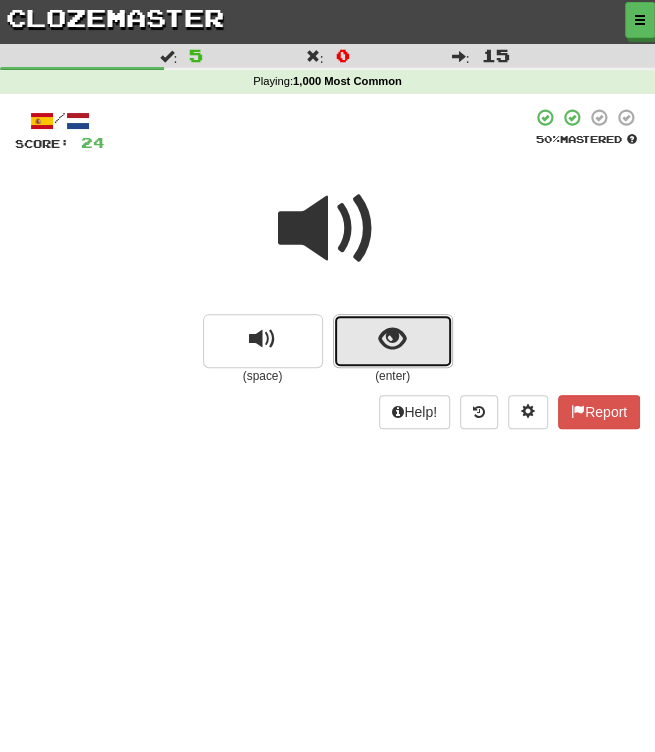 click at bounding box center (392, 339) 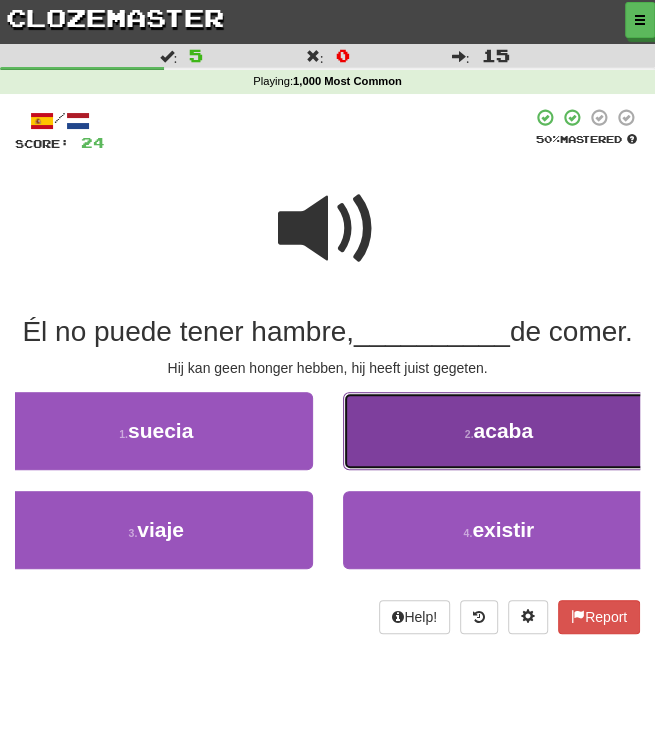 click on "2 .  acaba" at bounding box center (499, 431) 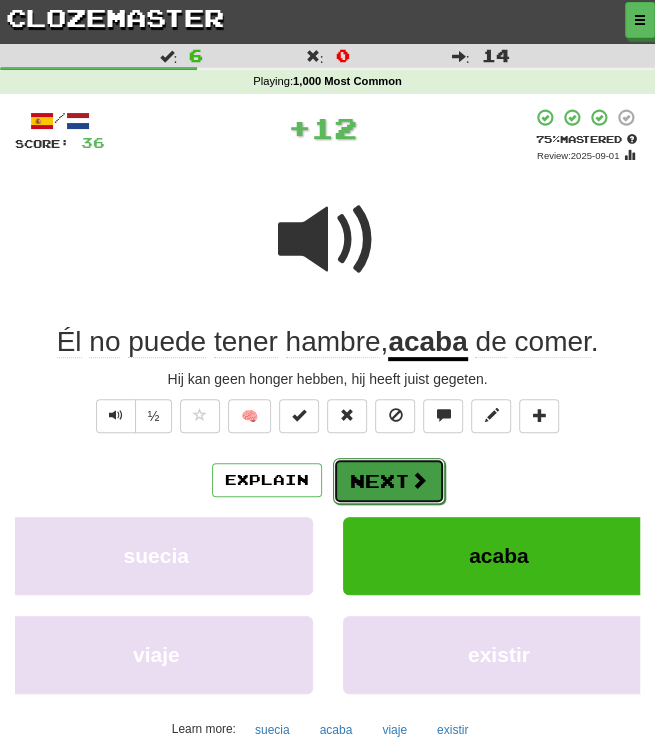 click on "Next" at bounding box center (389, 481) 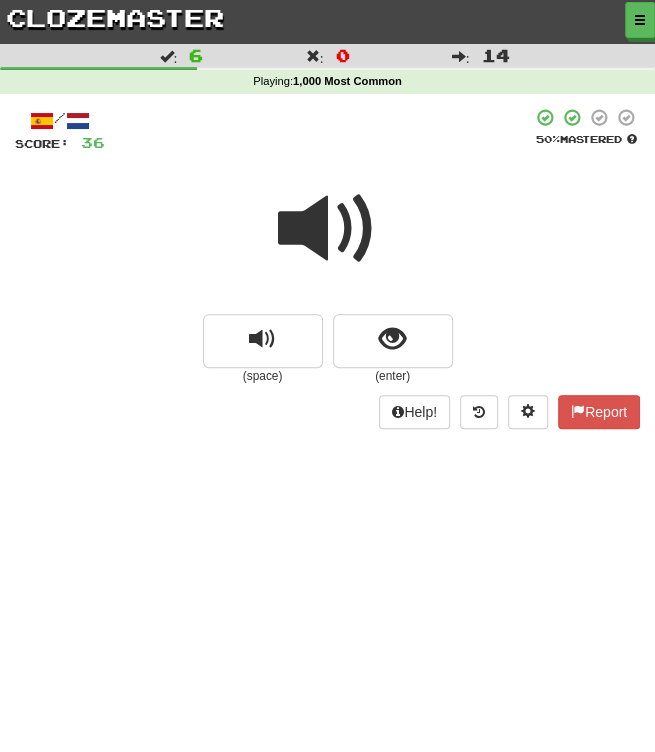 click at bounding box center (328, 229) 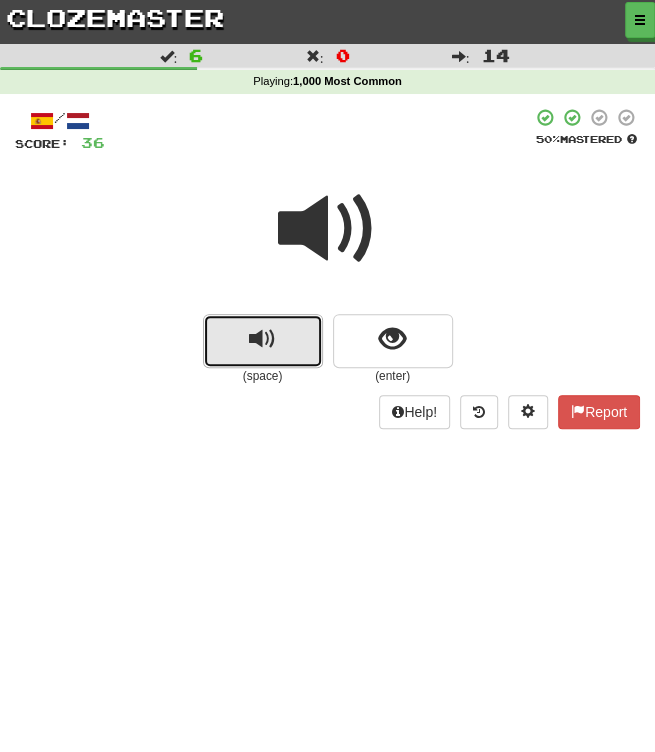 click at bounding box center [263, 341] 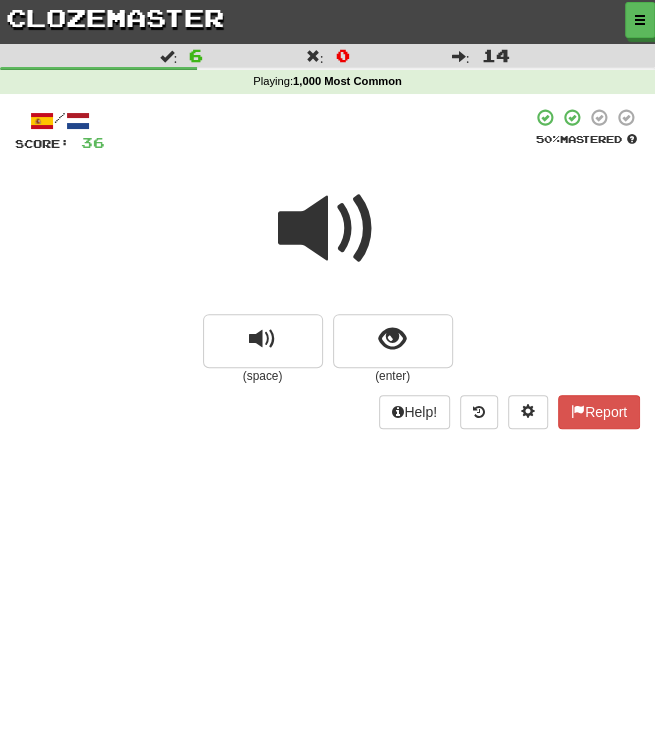 click at bounding box center [328, 229] 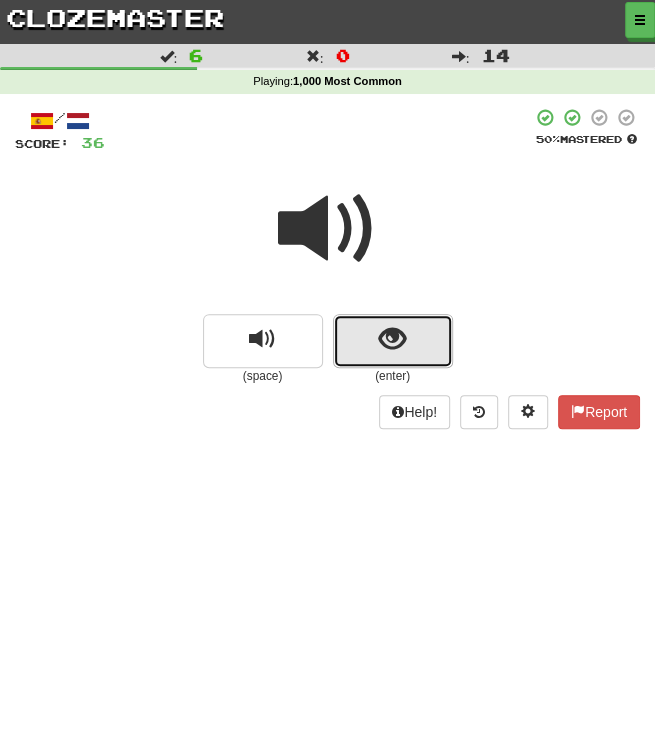 click at bounding box center (392, 339) 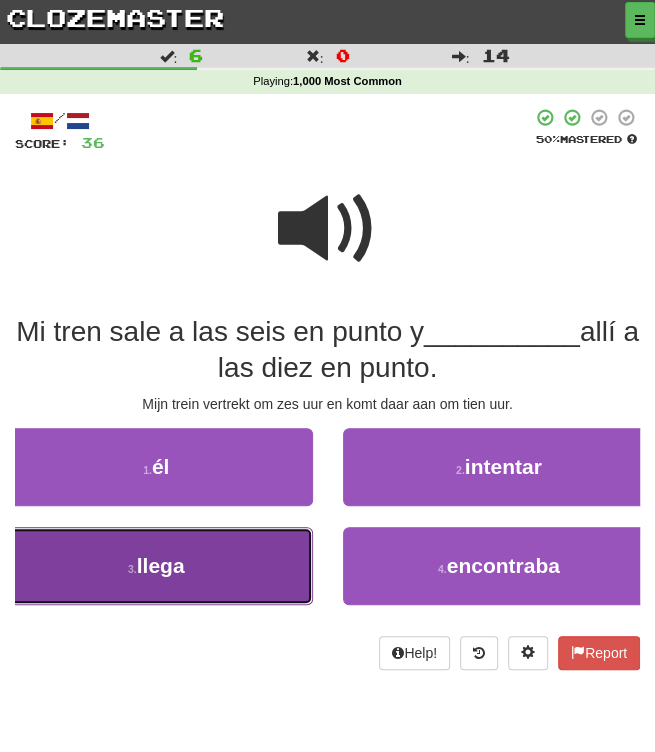 click on "3 .  llega" at bounding box center (156, 566) 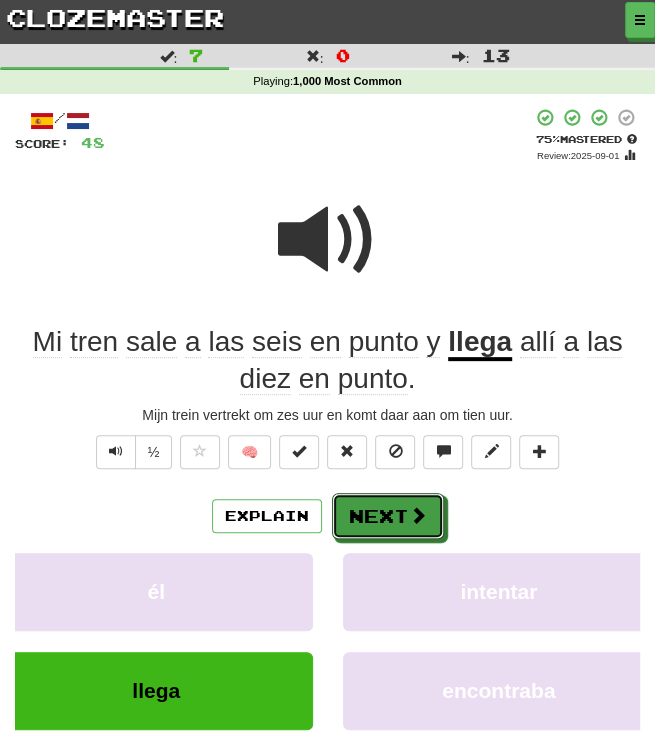 click on "Next" at bounding box center (388, 516) 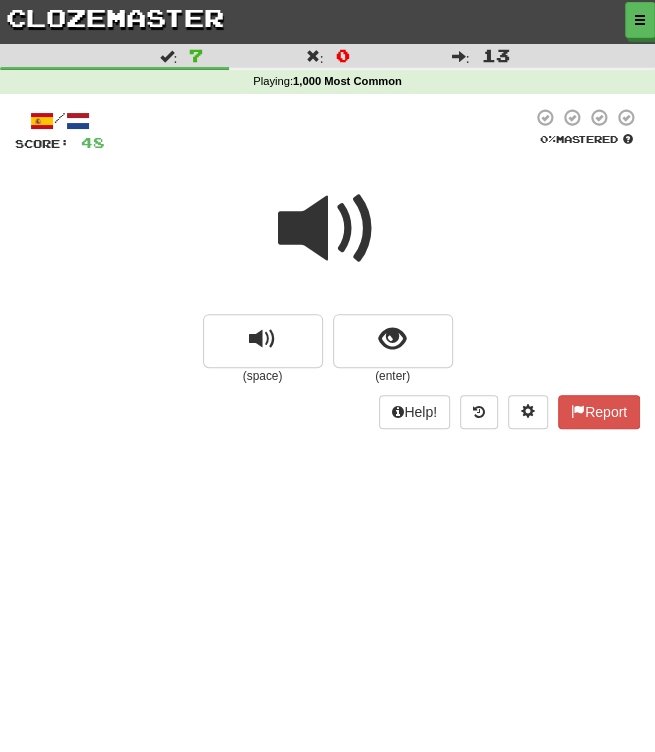 click at bounding box center [328, 229] 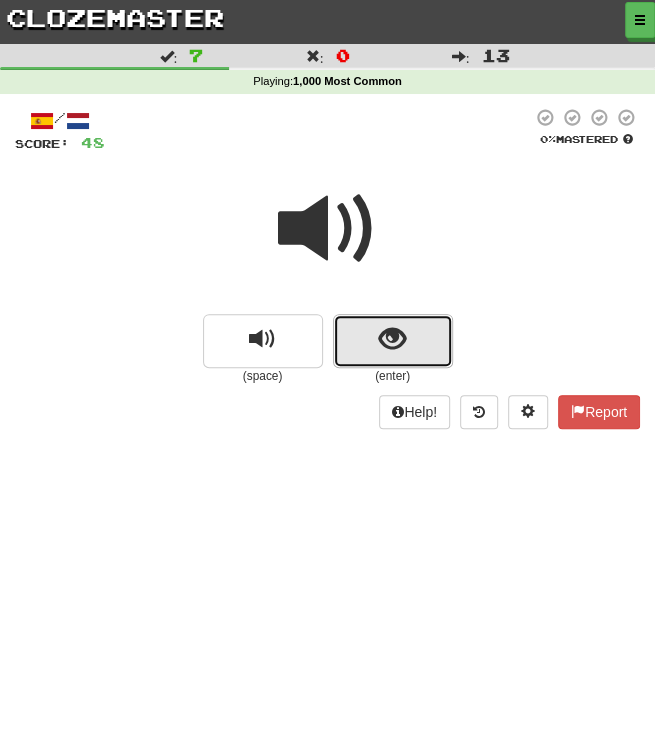 click at bounding box center [393, 341] 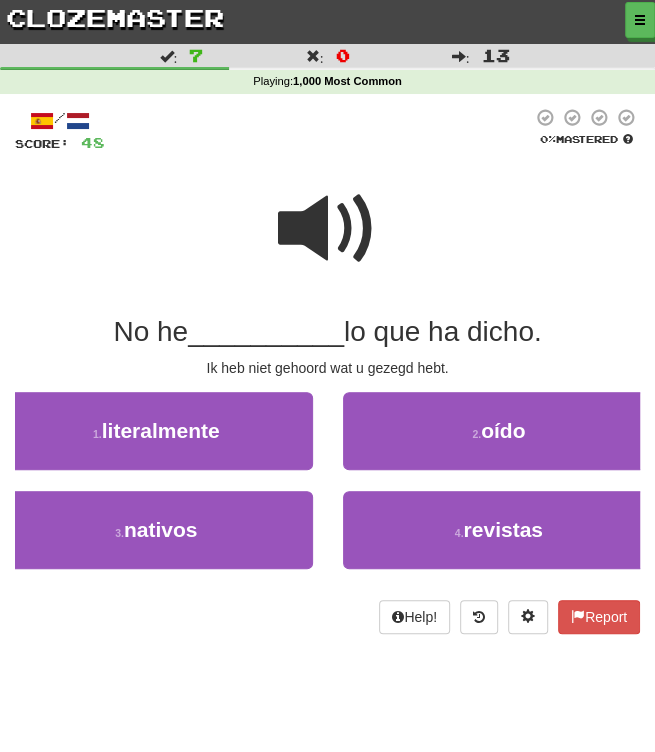 click at bounding box center [328, 229] 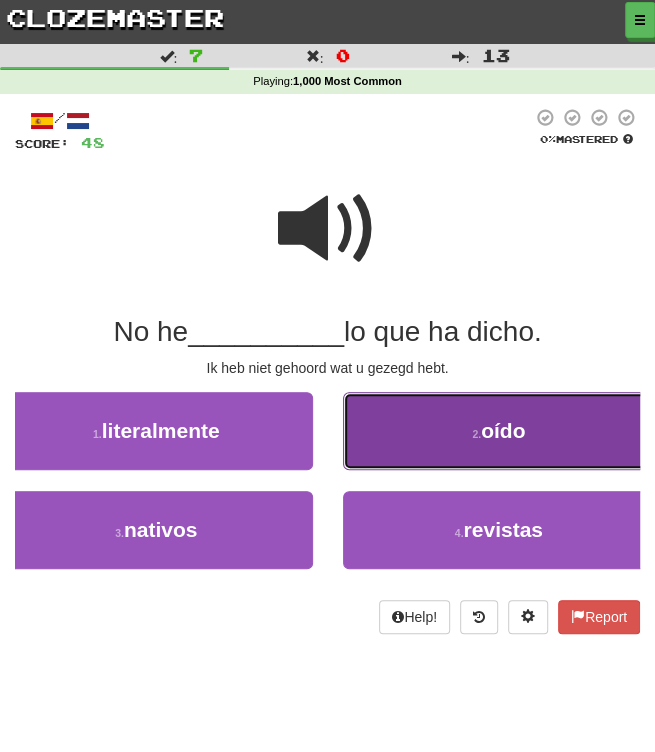 click on "2 .  oído" at bounding box center [499, 431] 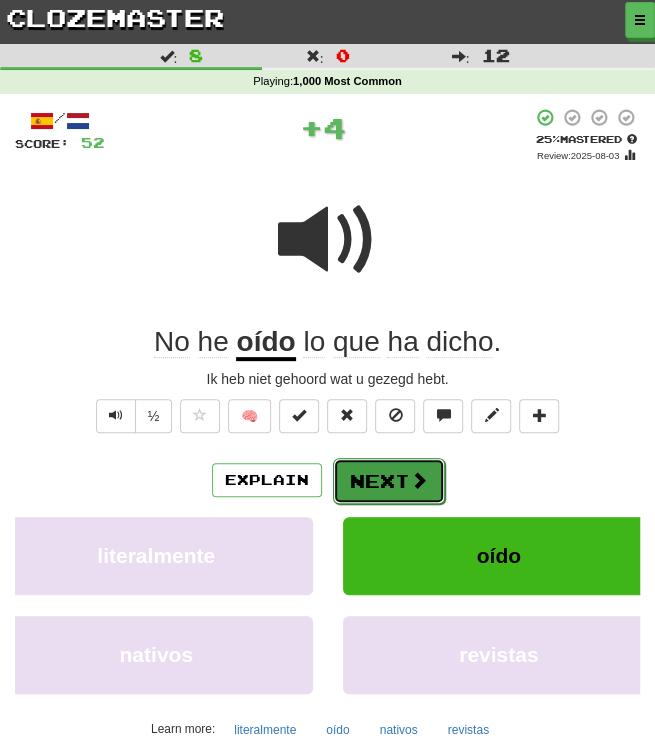 click on "Next" at bounding box center (389, 481) 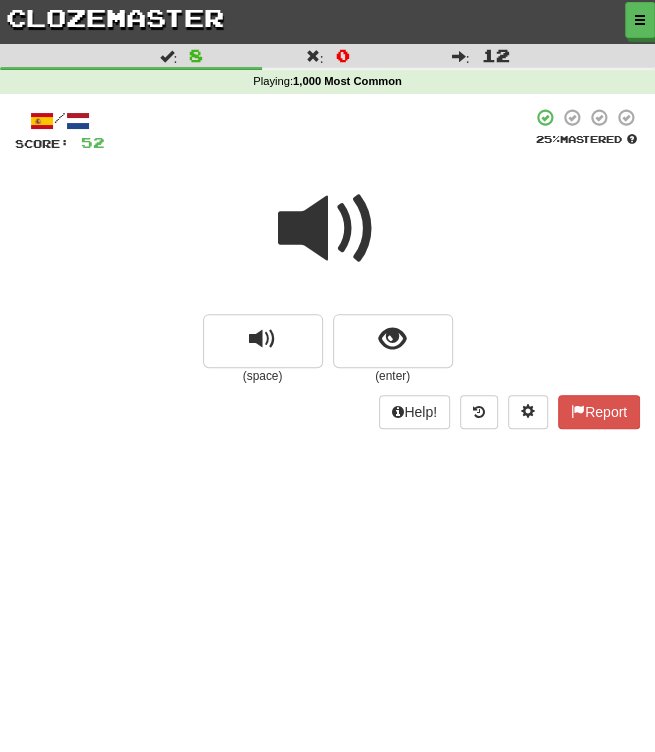 click at bounding box center (328, 229) 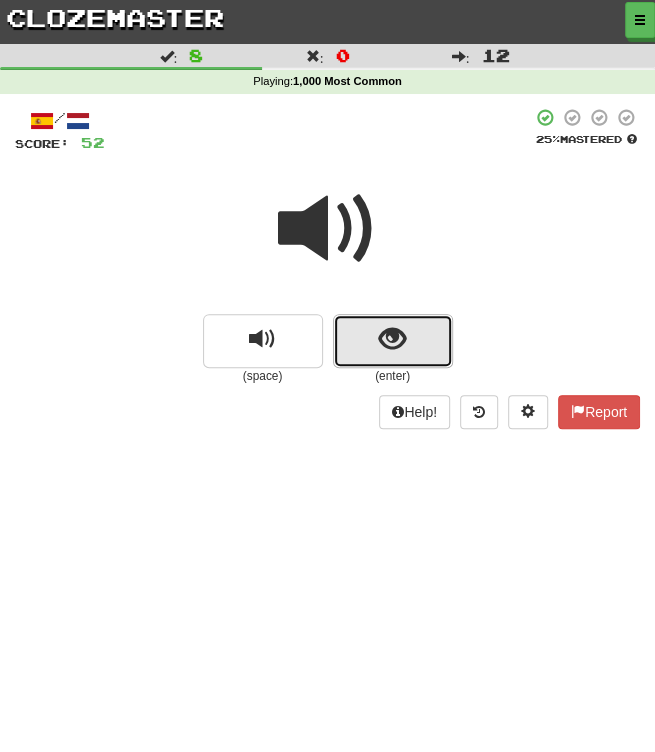 click at bounding box center [393, 341] 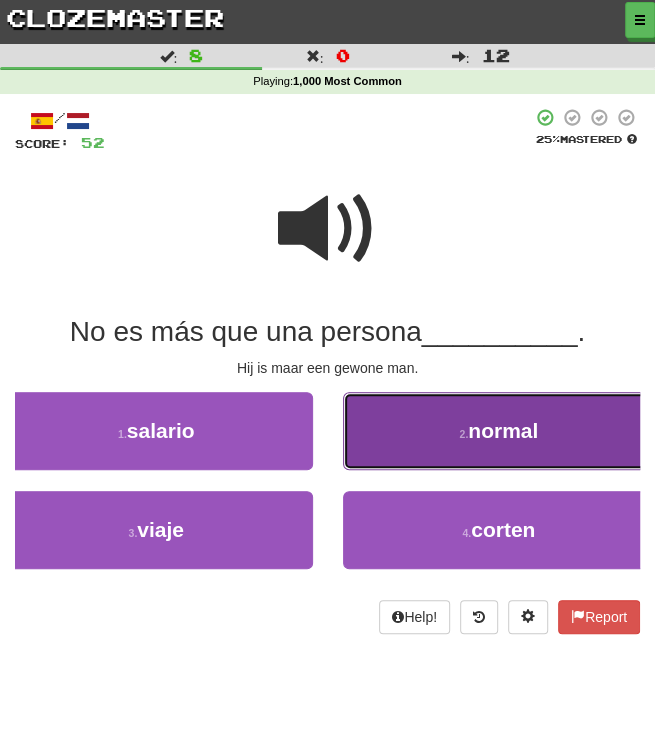 click on "2 .  normal" at bounding box center (499, 431) 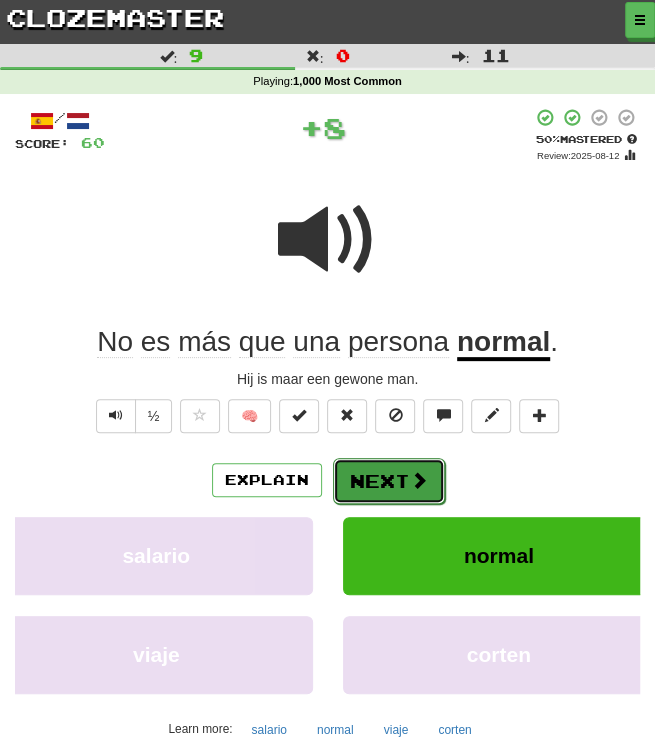 click on "Next" at bounding box center (389, 481) 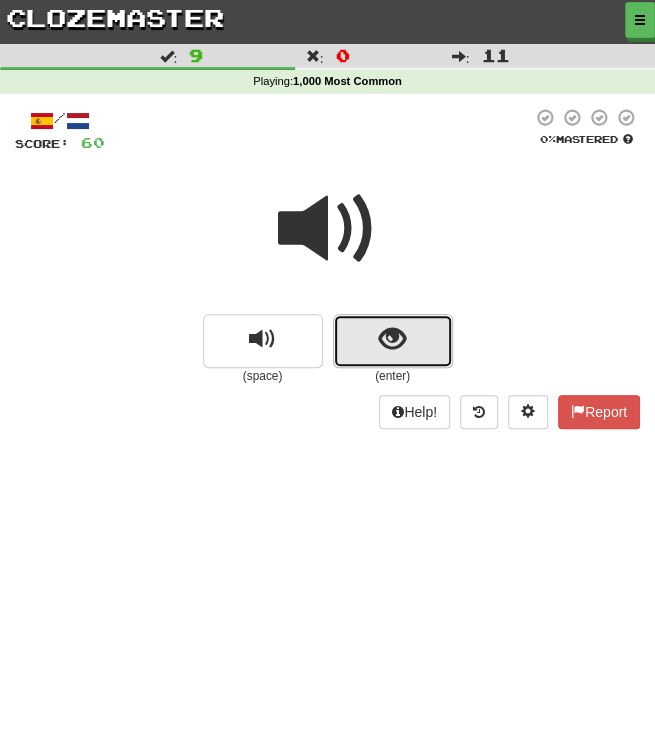 click at bounding box center (393, 341) 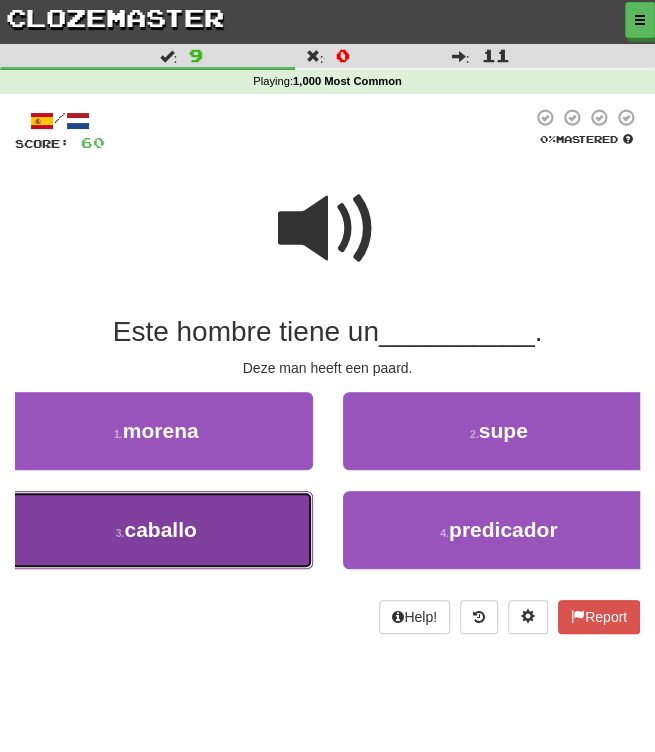 click on "3 .  caballo" at bounding box center (156, 530) 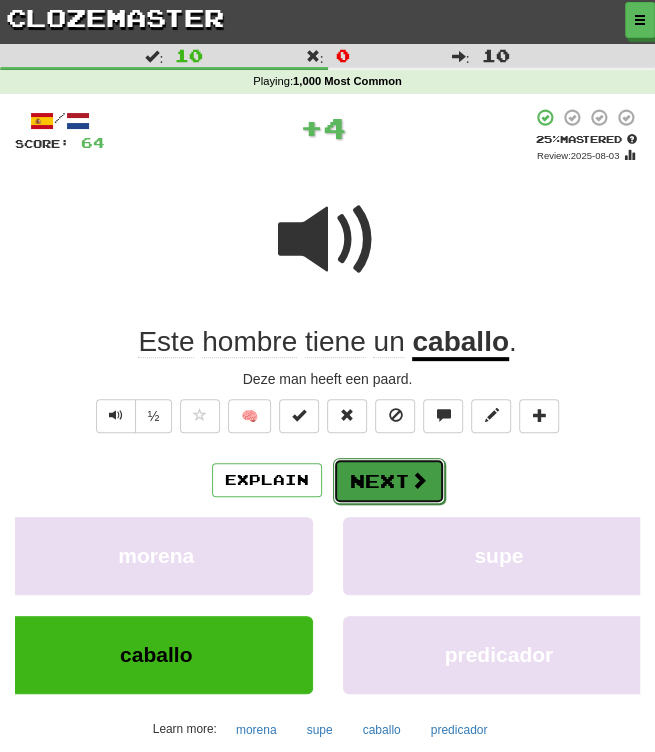 click on "Next" at bounding box center (389, 481) 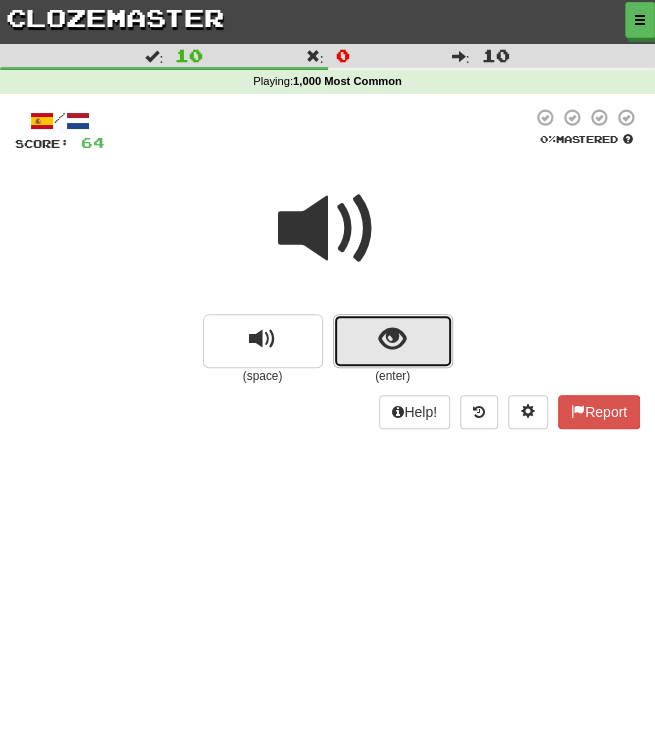 click at bounding box center [393, 341] 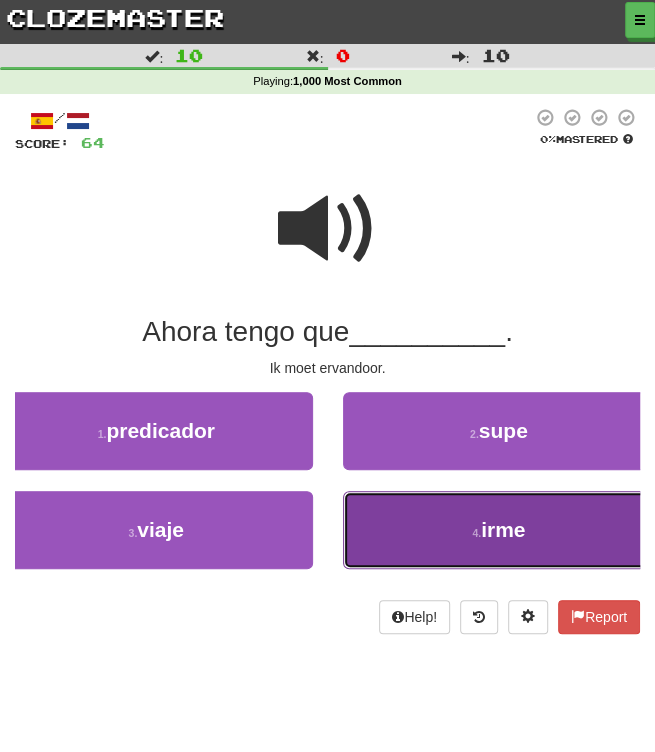 click on "irme" at bounding box center [503, 529] 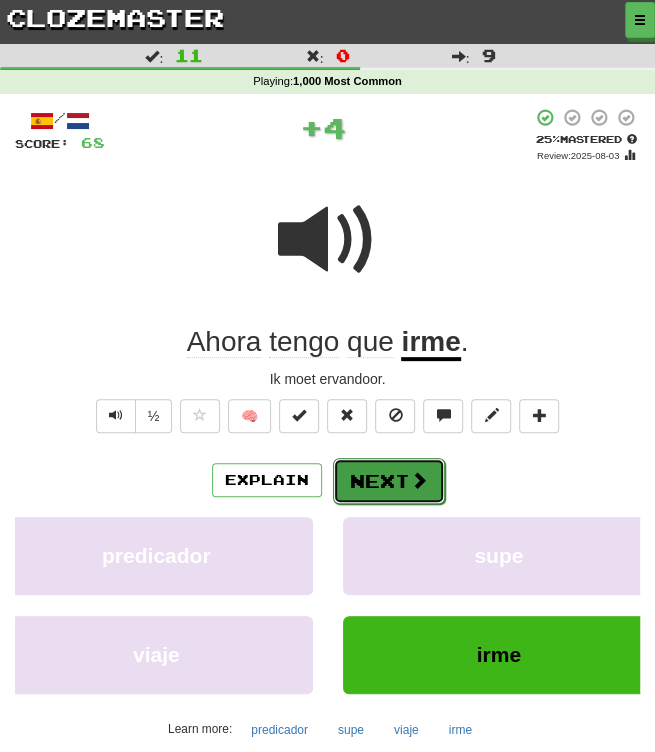 click at bounding box center [419, 480] 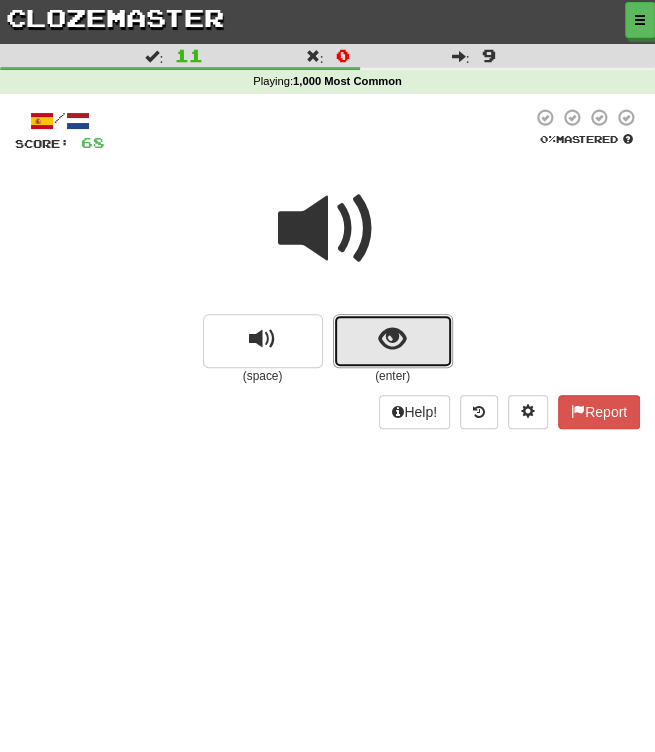 click at bounding box center (393, 341) 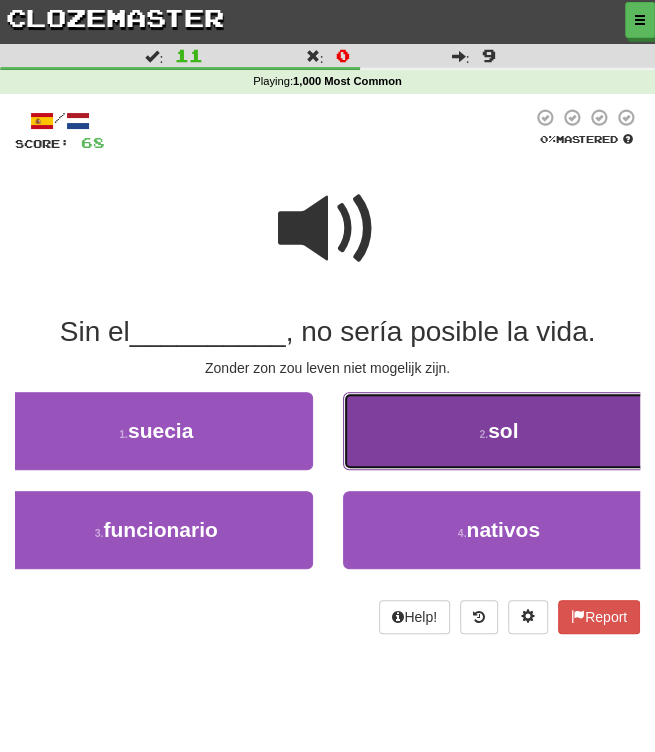 click on "2 .  sol" at bounding box center (499, 431) 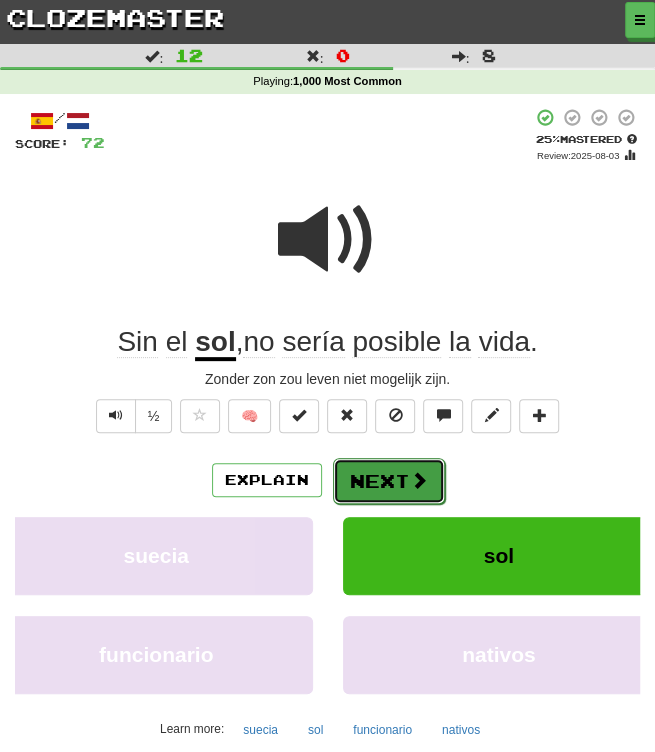 click on "Next" at bounding box center (389, 481) 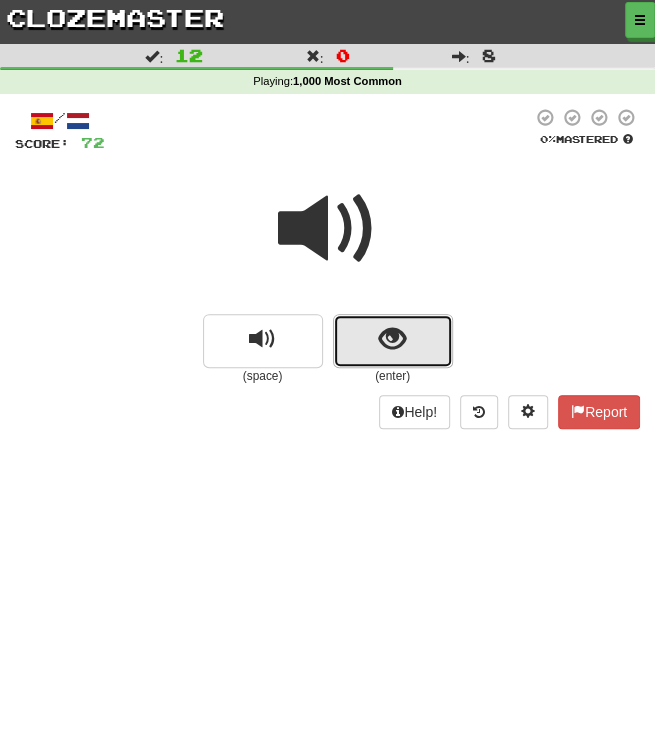 click at bounding box center (392, 339) 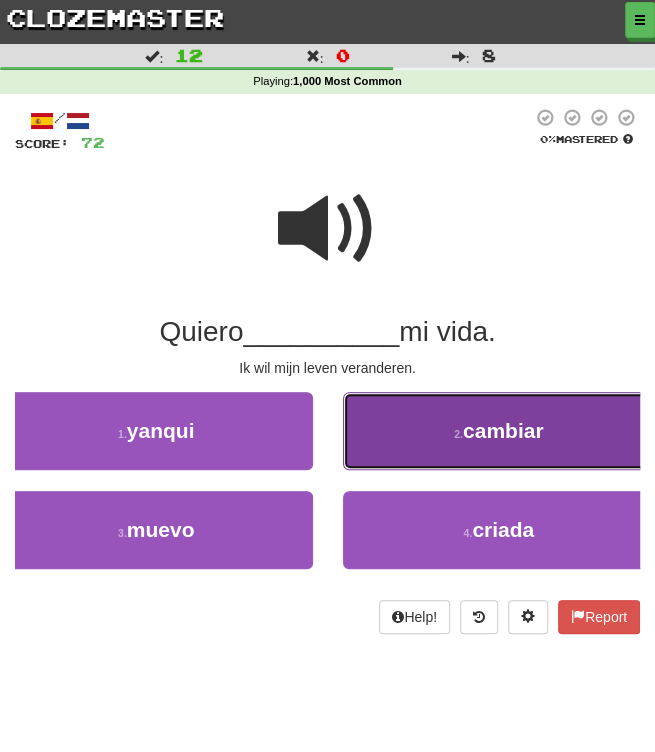 click on "cambiar" at bounding box center [503, 430] 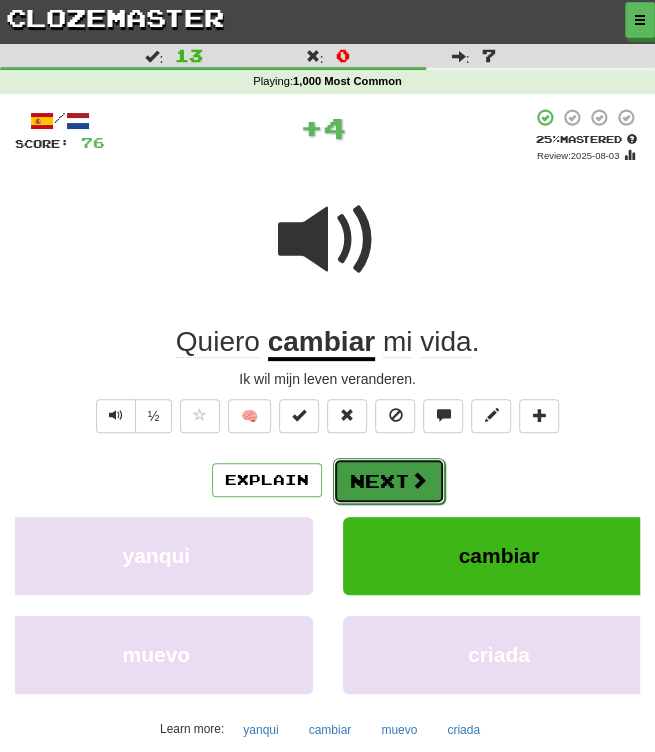 click on "Next" at bounding box center [389, 481] 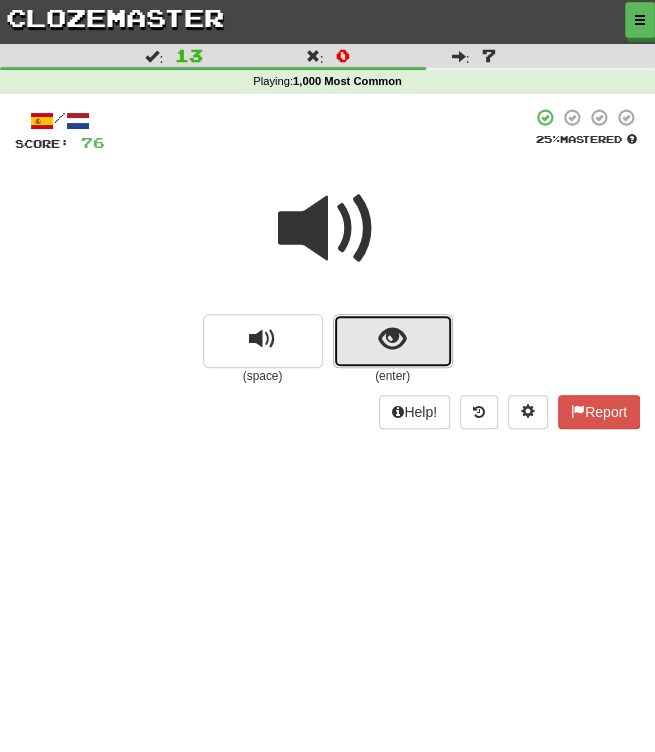 click at bounding box center [392, 339] 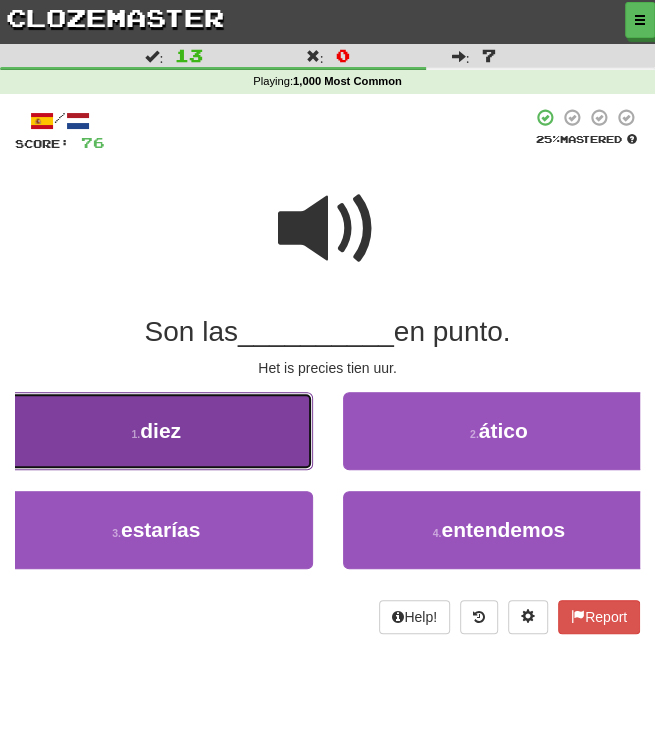 click on "1 .  diez" at bounding box center [156, 431] 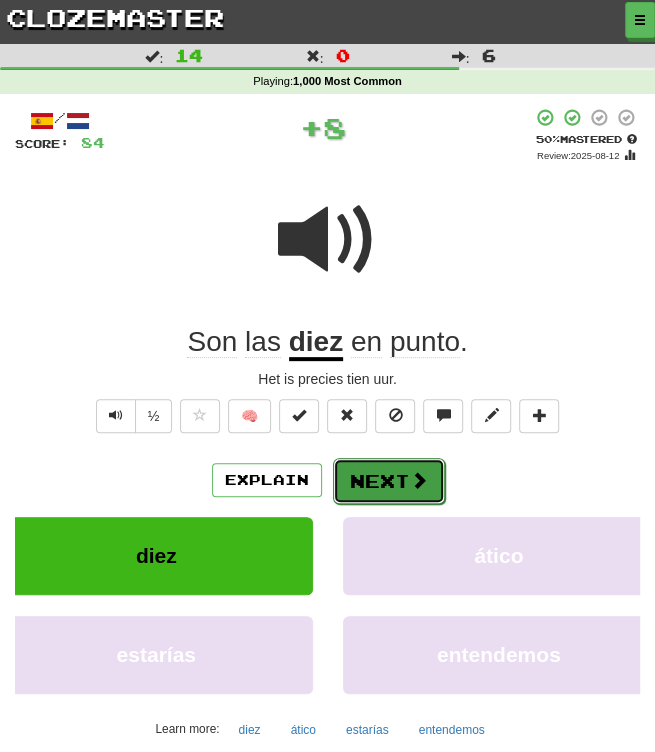 click at bounding box center (419, 480) 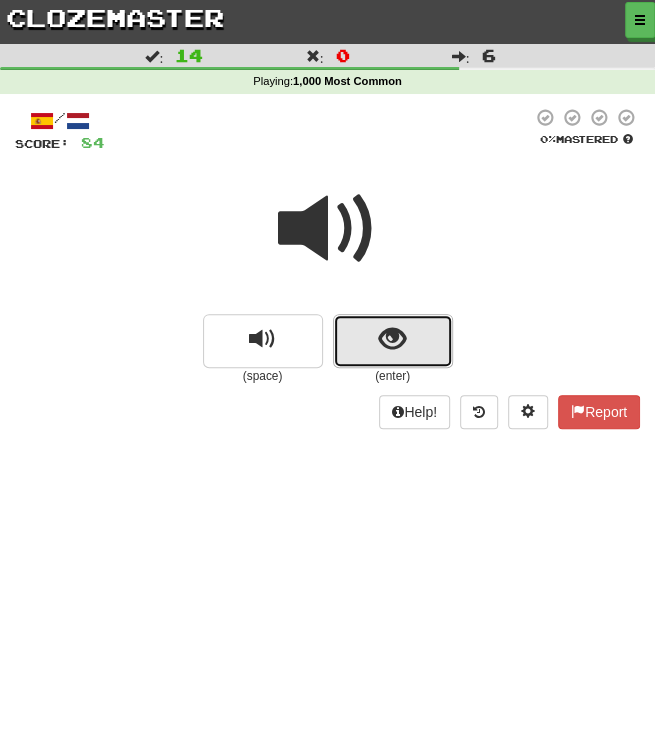 click at bounding box center (392, 339) 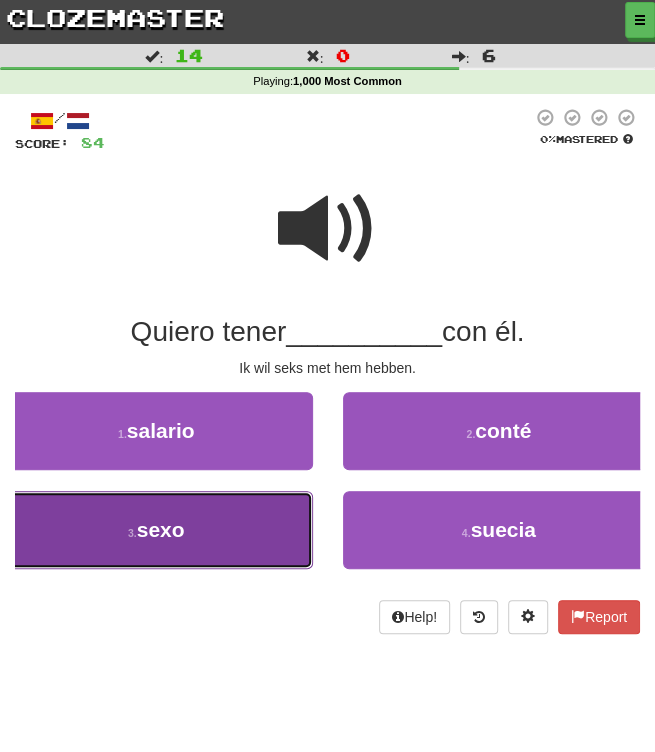 click on "3 .  sexo" at bounding box center [156, 530] 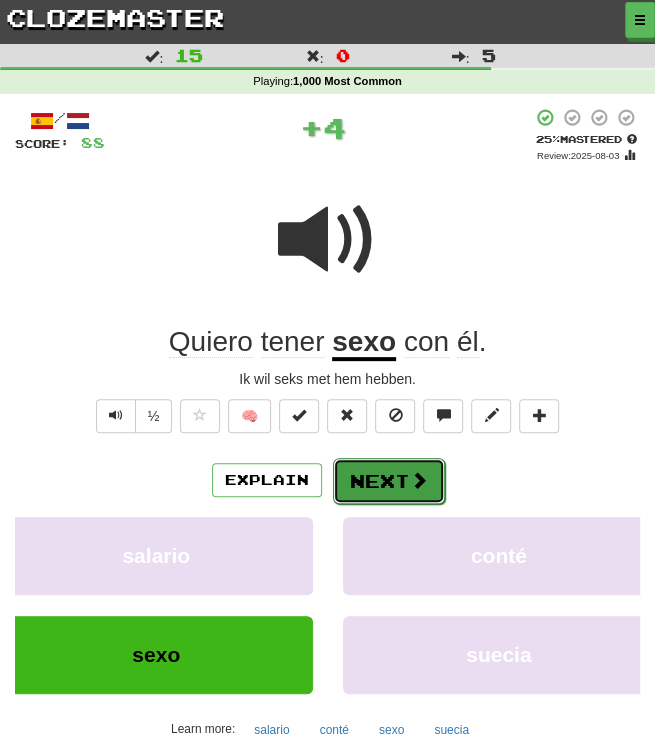 click on "Next" at bounding box center [389, 481] 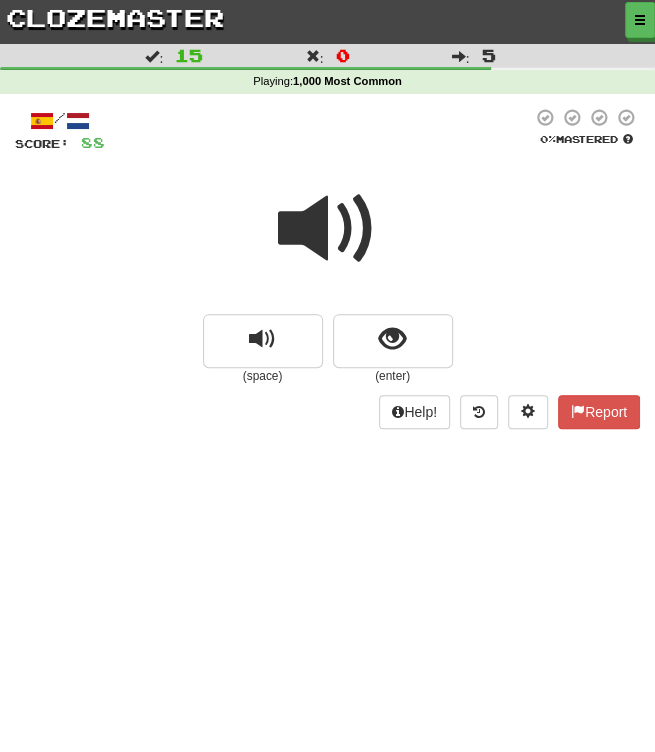 click at bounding box center [328, 229] 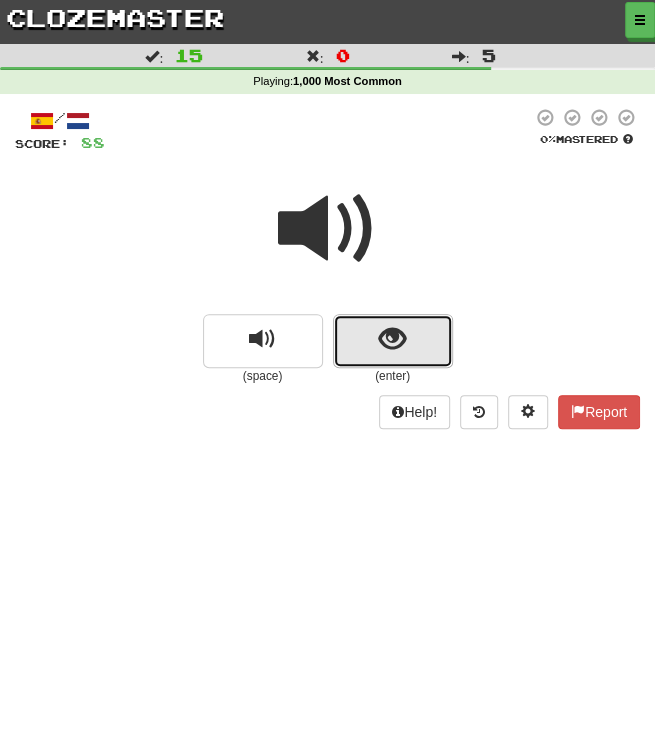 click at bounding box center (393, 341) 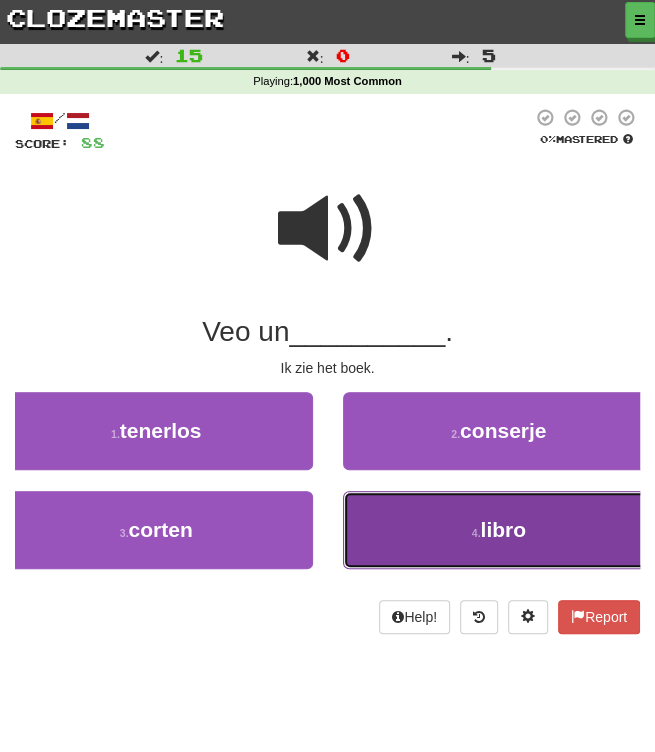 click on "4 .  libro" at bounding box center [499, 530] 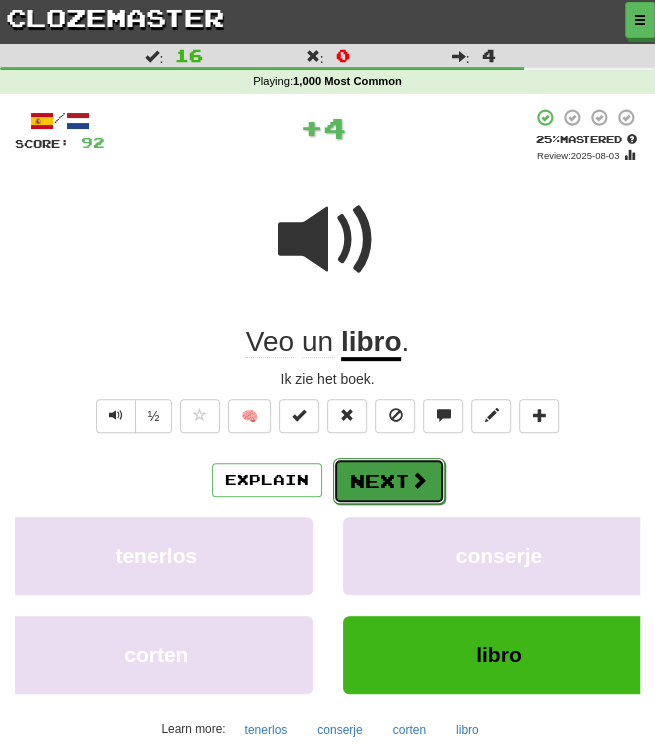 click on "Next" at bounding box center [389, 481] 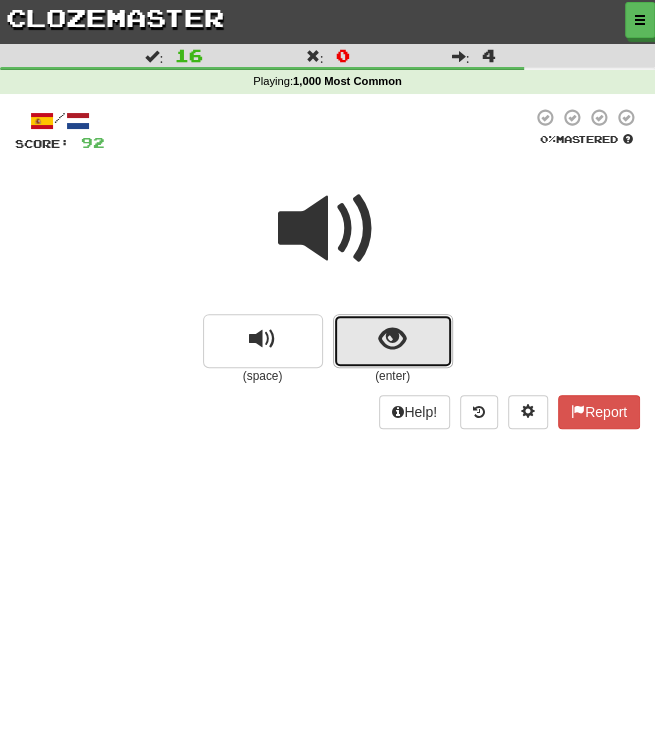 click at bounding box center (393, 341) 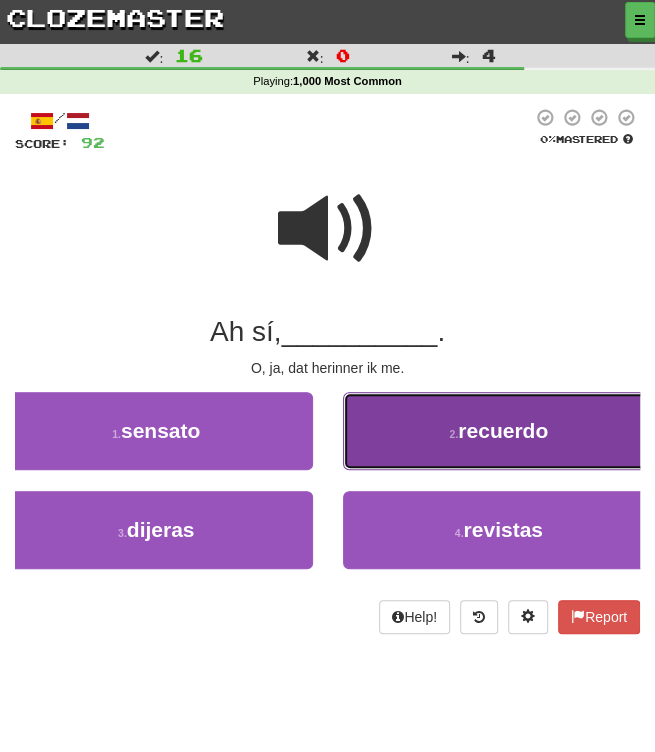 click on "recuerdo" at bounding box center [503, 430] 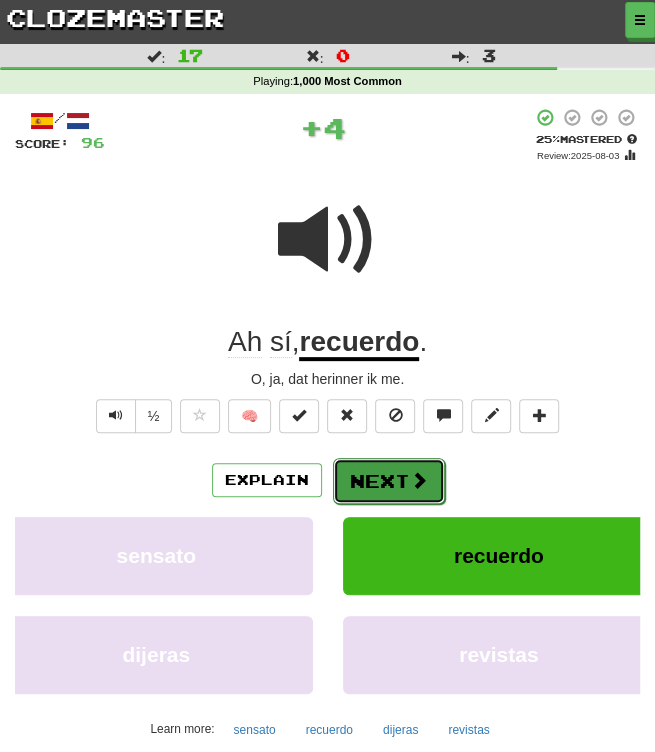 click at bounding box center (419, 480) 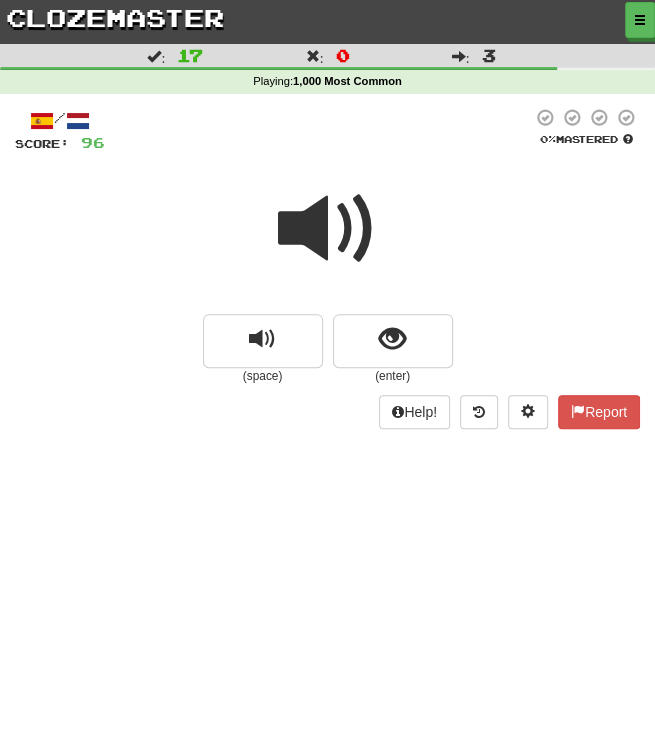 click at bounding box center (328, 229) 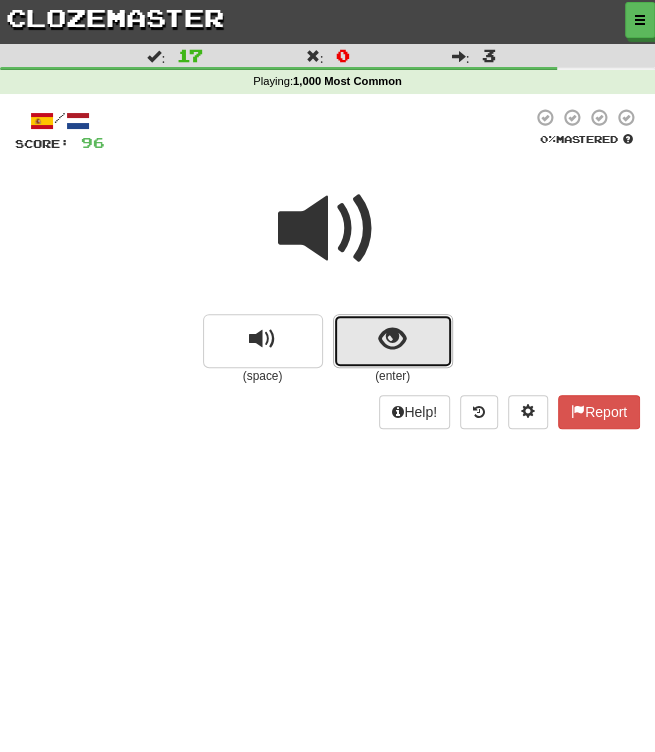 click at bounding box center (393, 341) 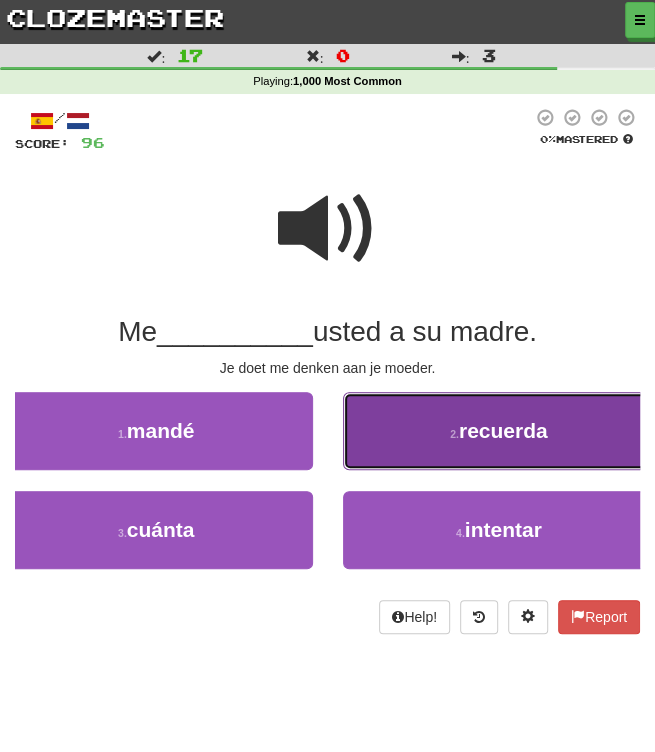 click on "2 .  recuerda" at bounding box center [499, 431] 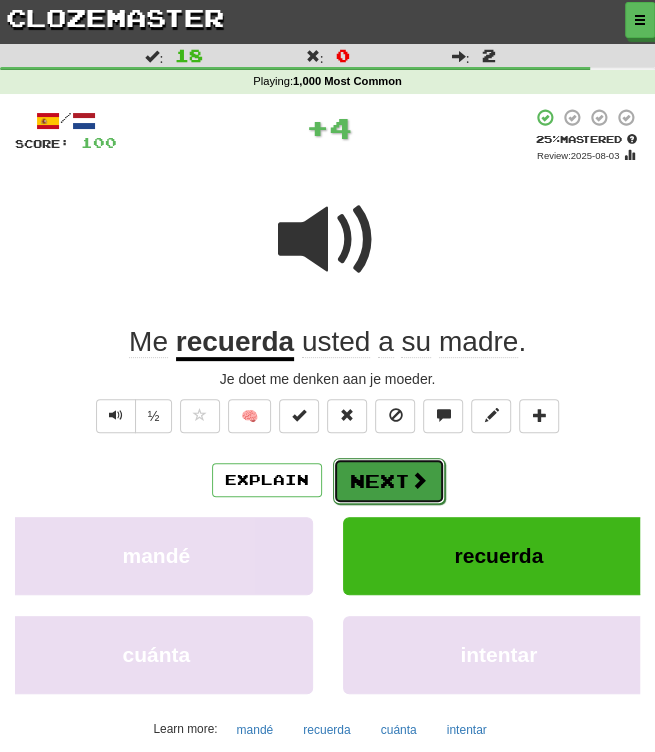 click on "Next" at bounding box center (389, 481) 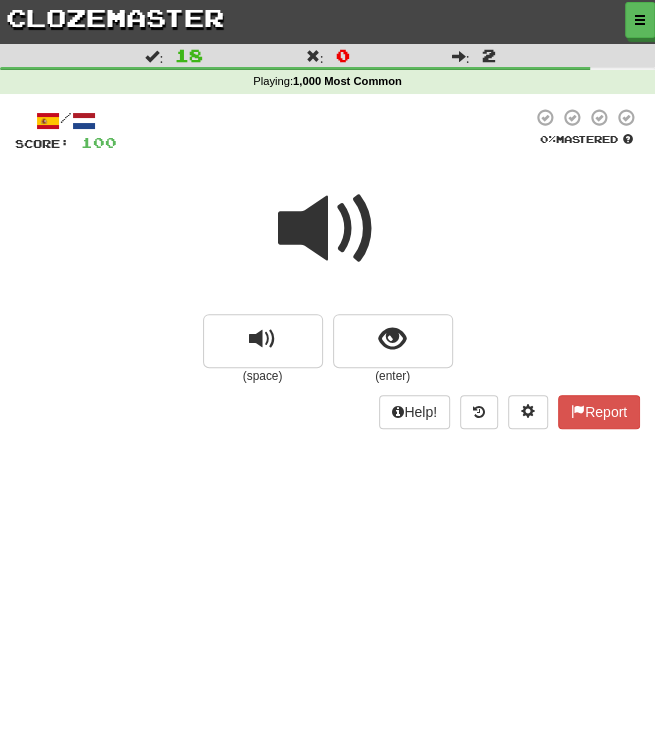click at bounding box center (328, 229) 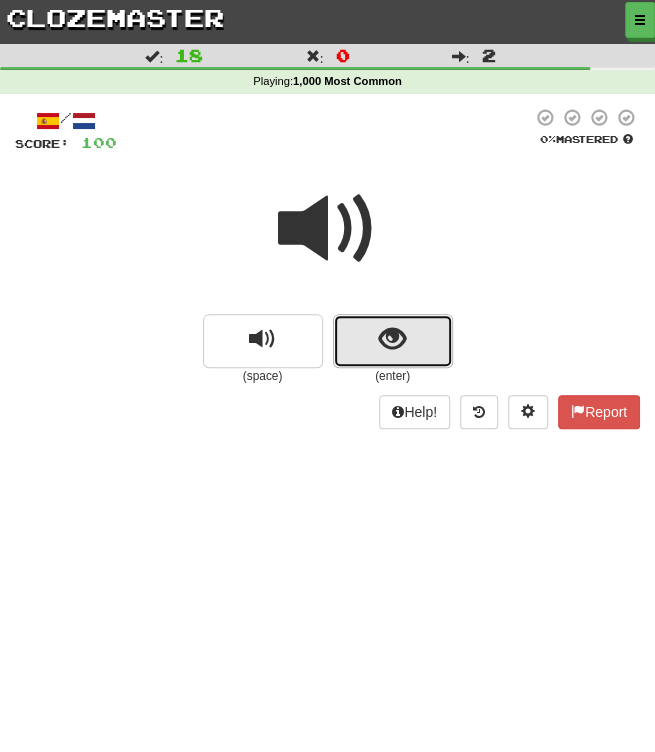 click at bounding box center (393, 341) 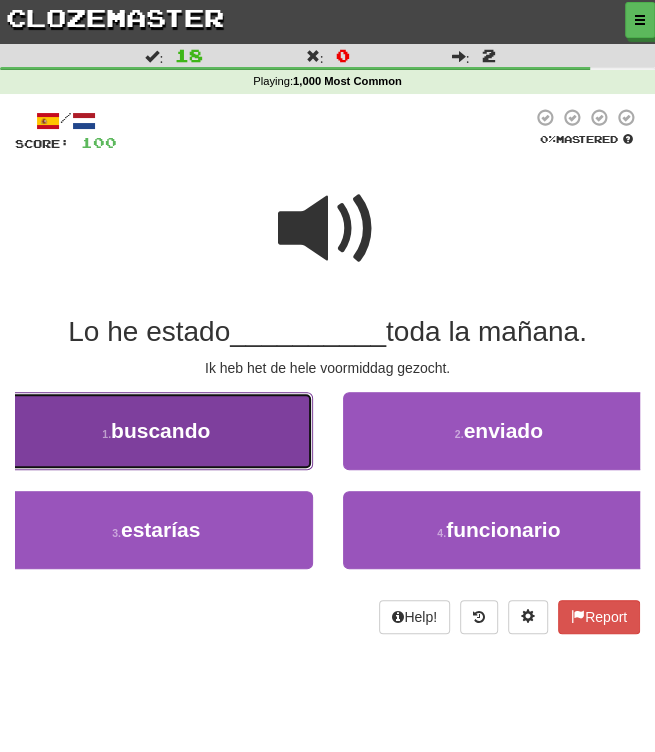 click on "1 .  buscando" at bounding box center [156, 431] 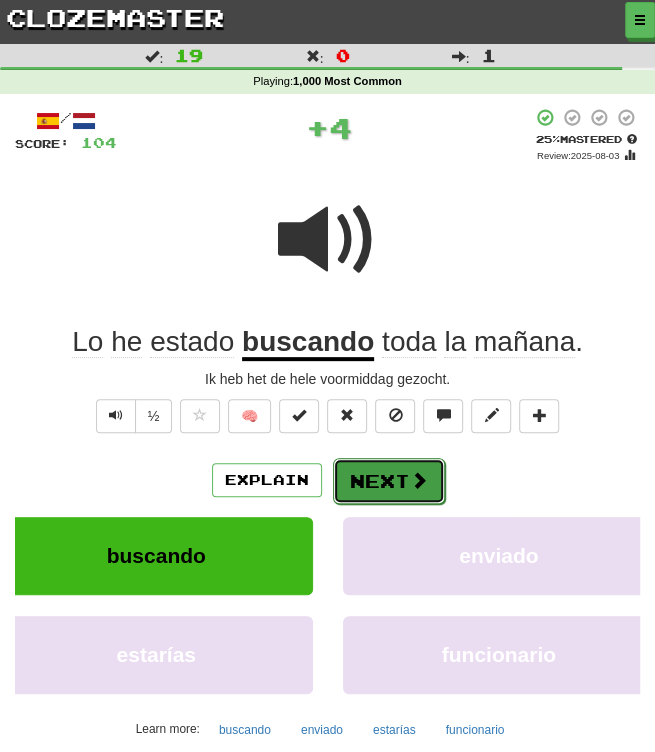 click on "Next" at bounding box center (389, 481) 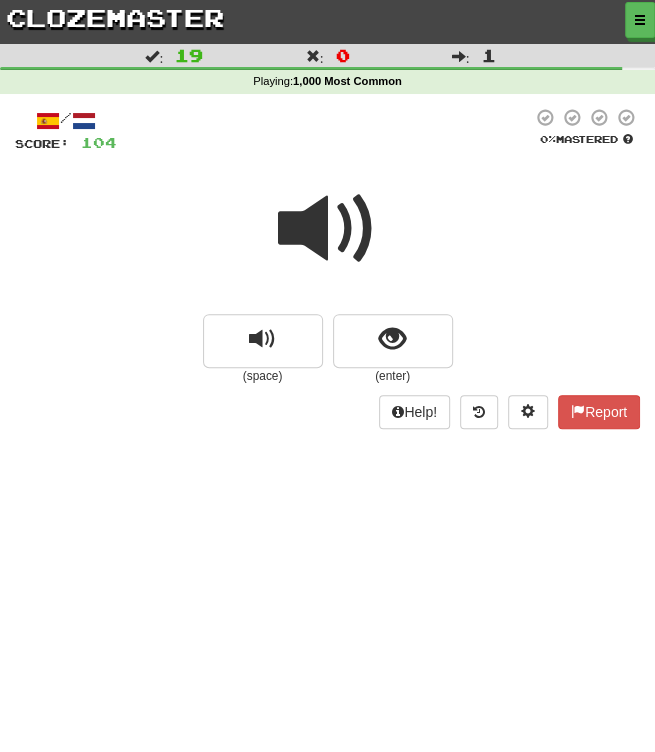 click at bounding box center [328, 229] 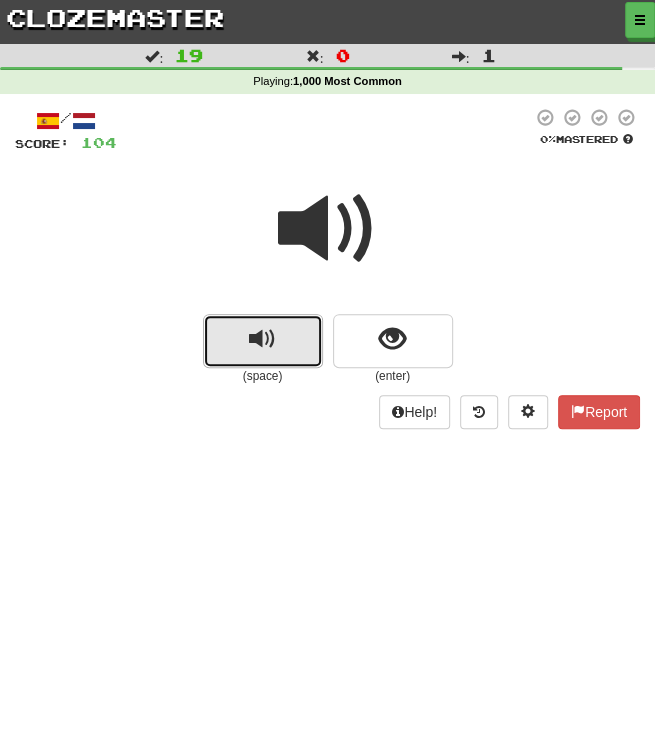 click at bounding box center [262, 339] 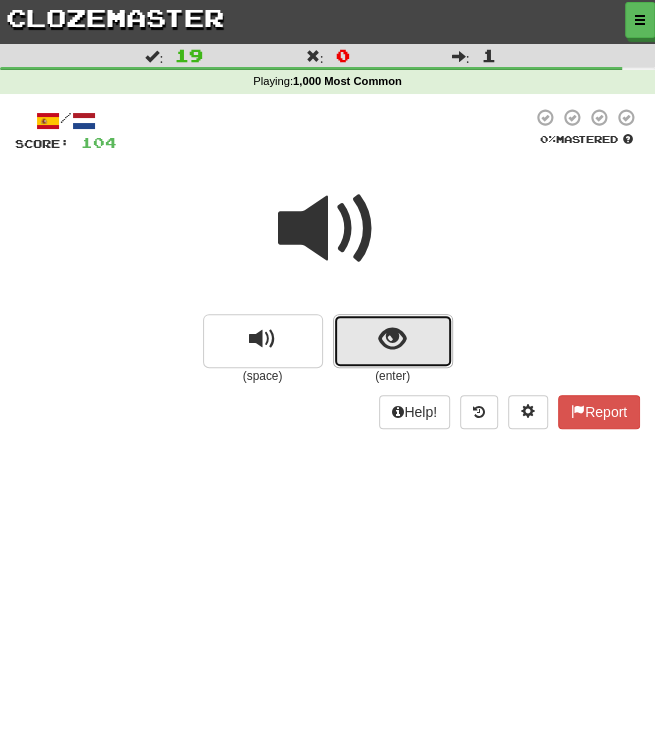 click at bounding box center (393, 341) 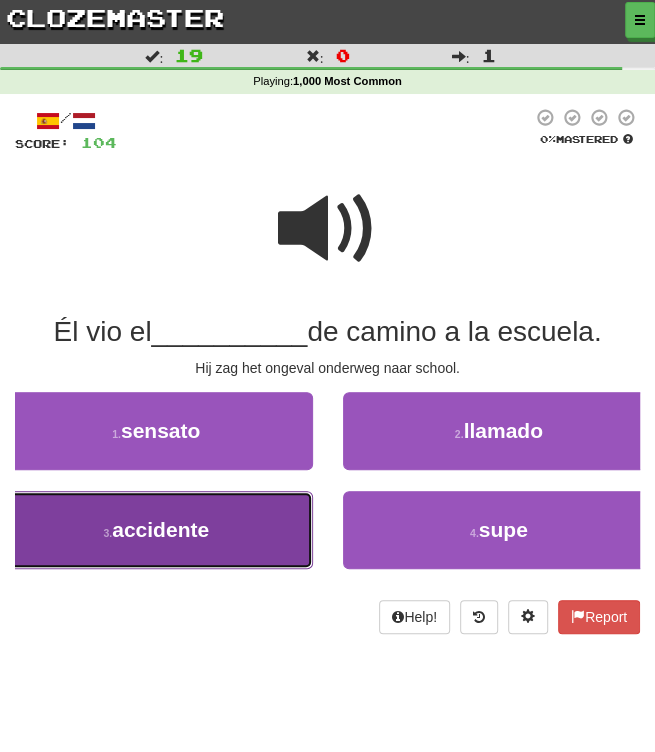 click on "3 .  accidente" at bounding box center [156, 530] 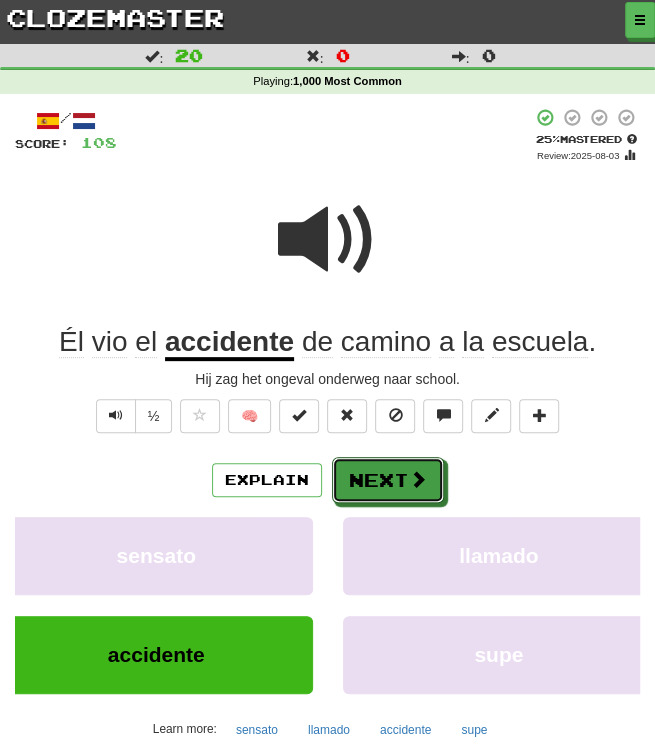 click on "Next" at bounding box center (388, 480) 